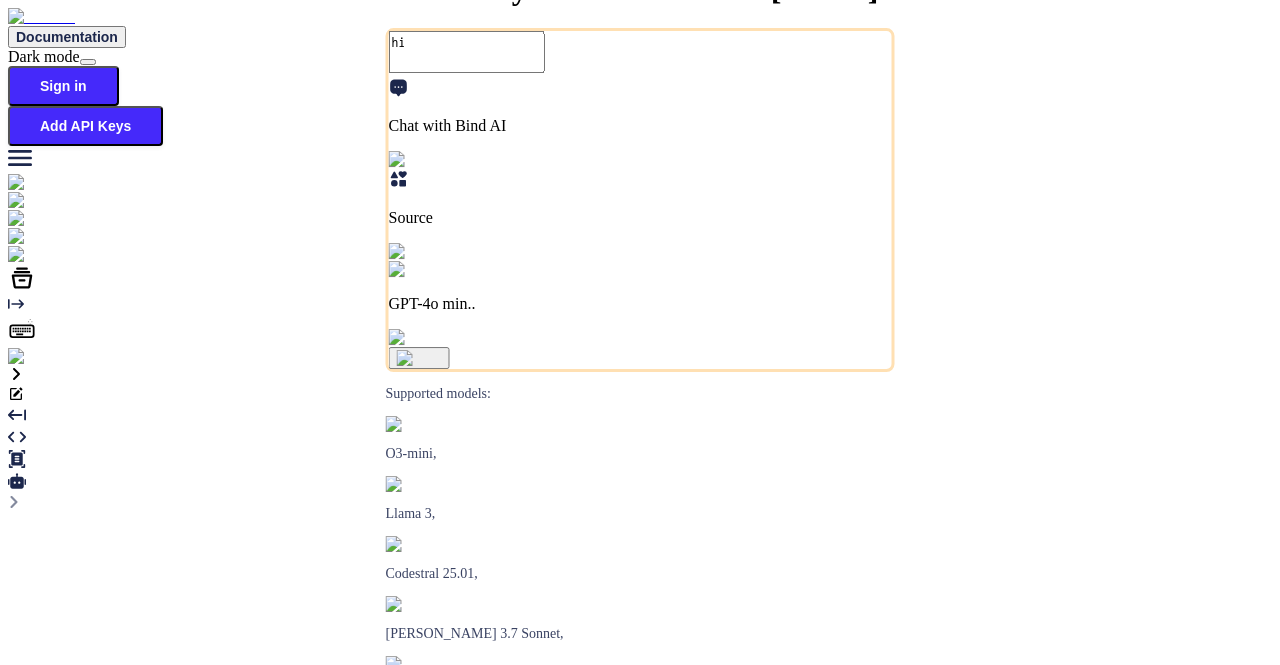 scroll, scrollTop: 0, scrollLeft: 0, axis: both 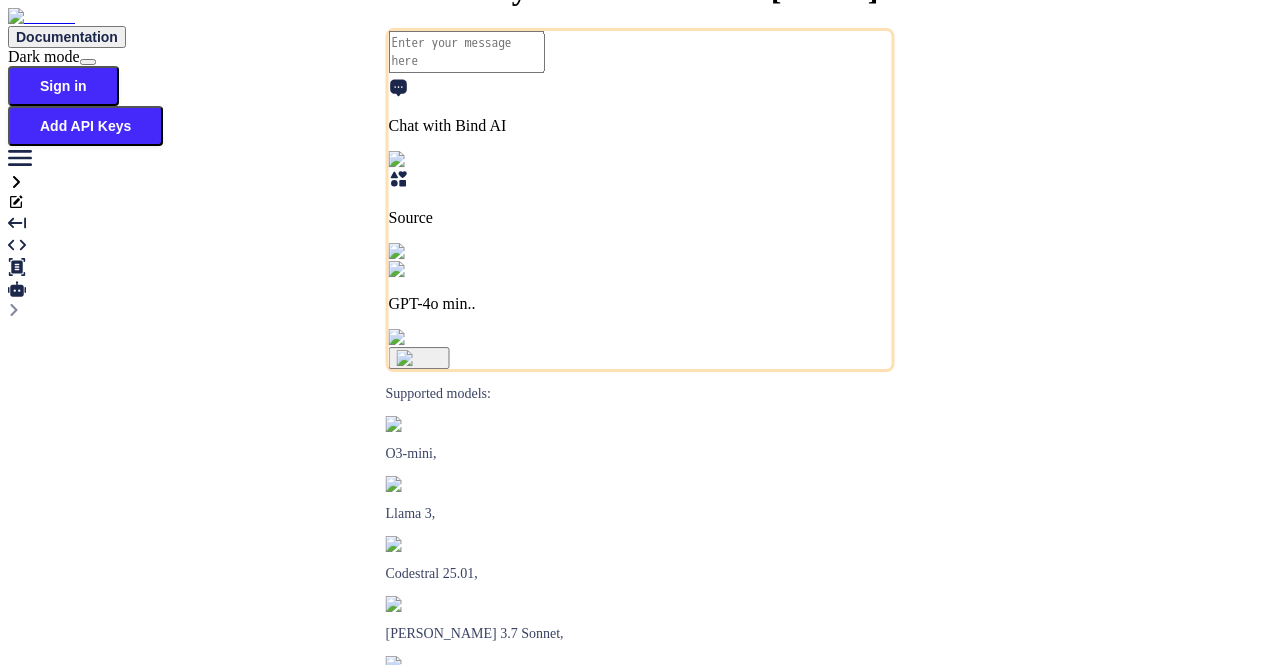 type on "x" 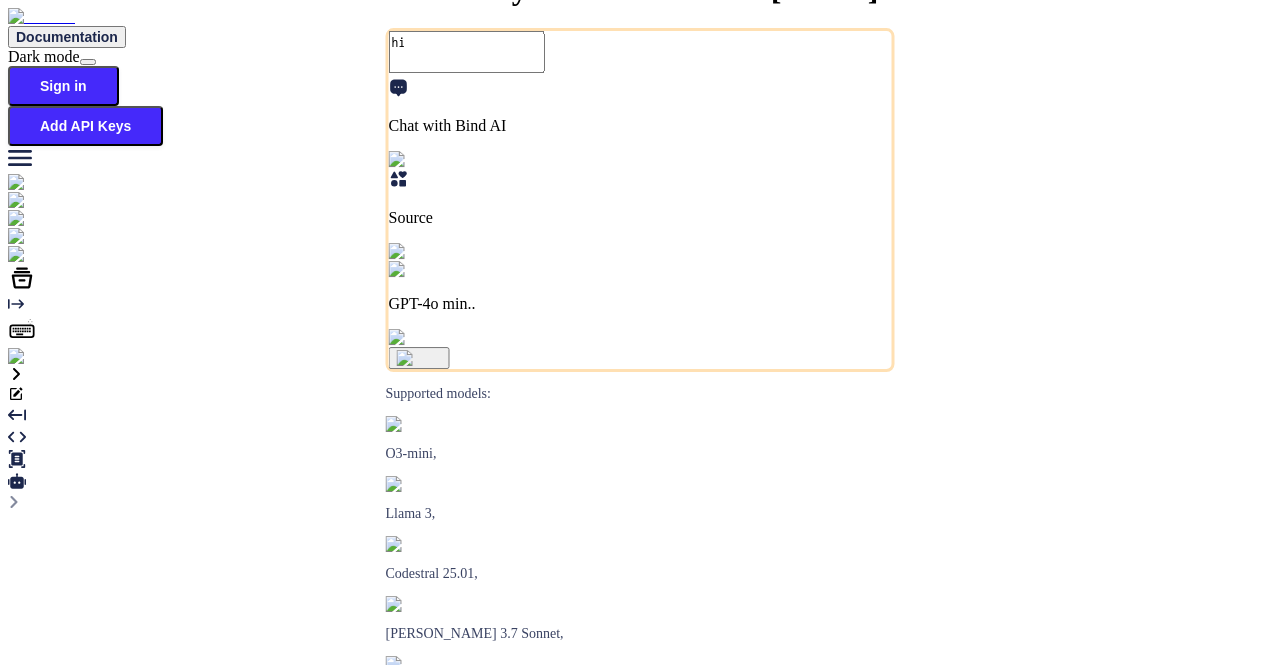 type on "x" 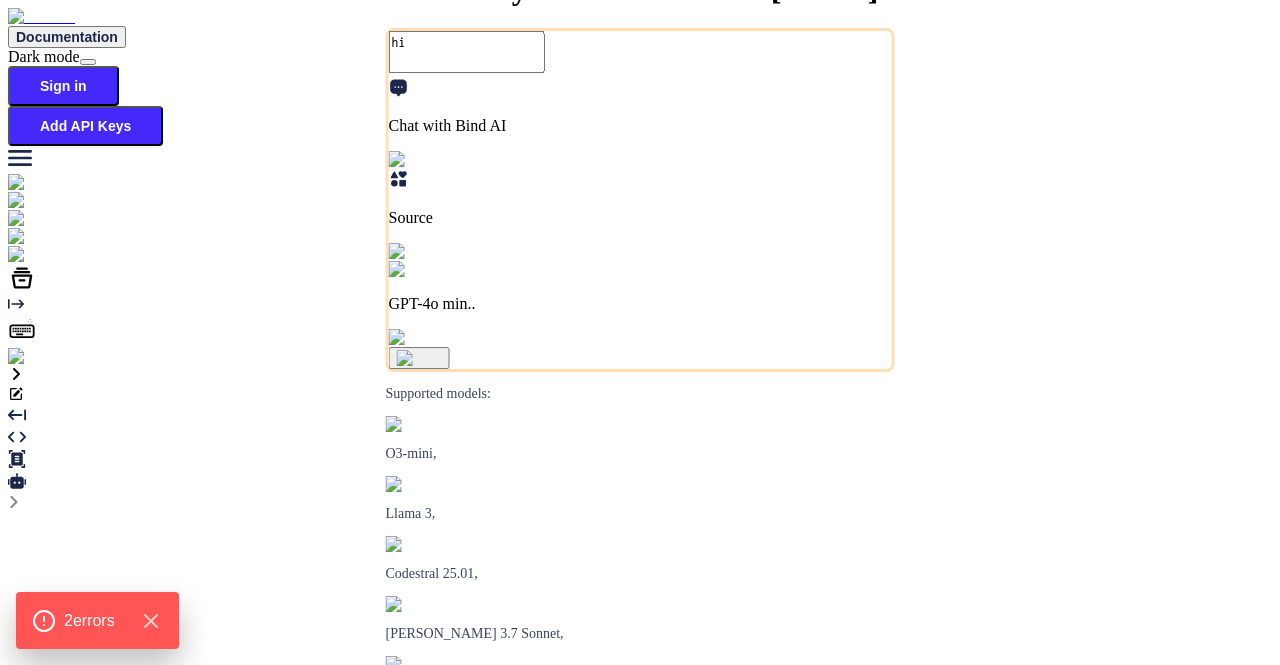 scroll, scrollTop: 0, scrollLeft: 0, axis: both 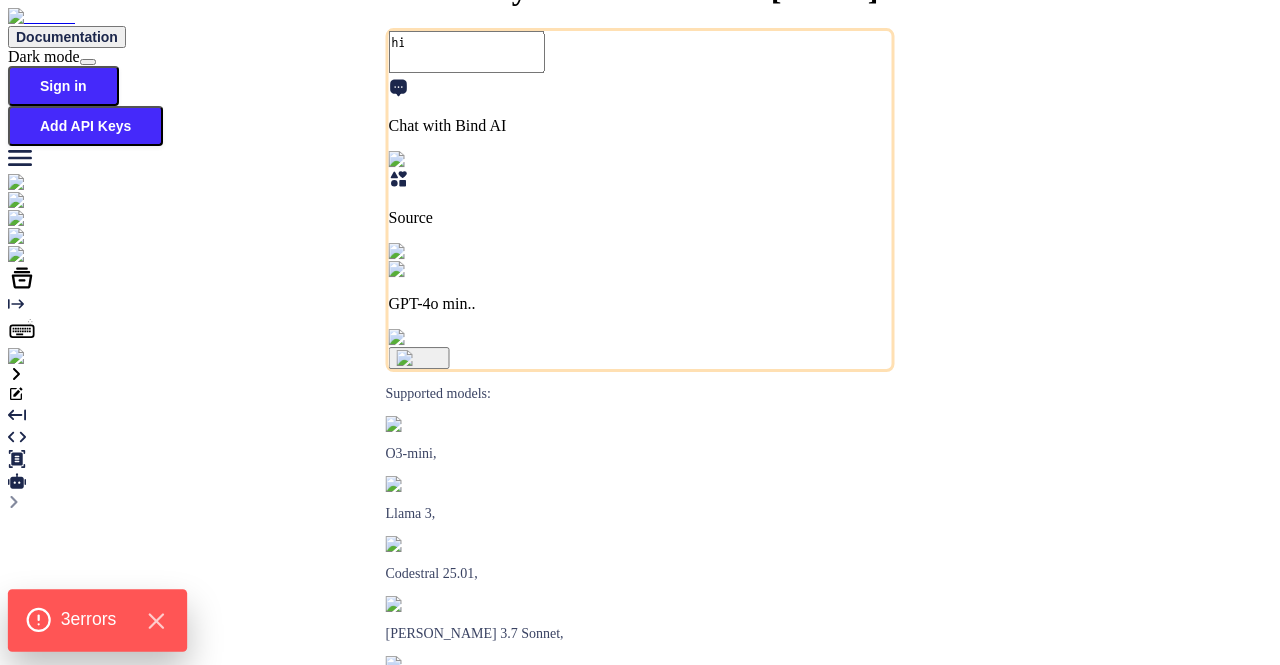 click on "3  error s" 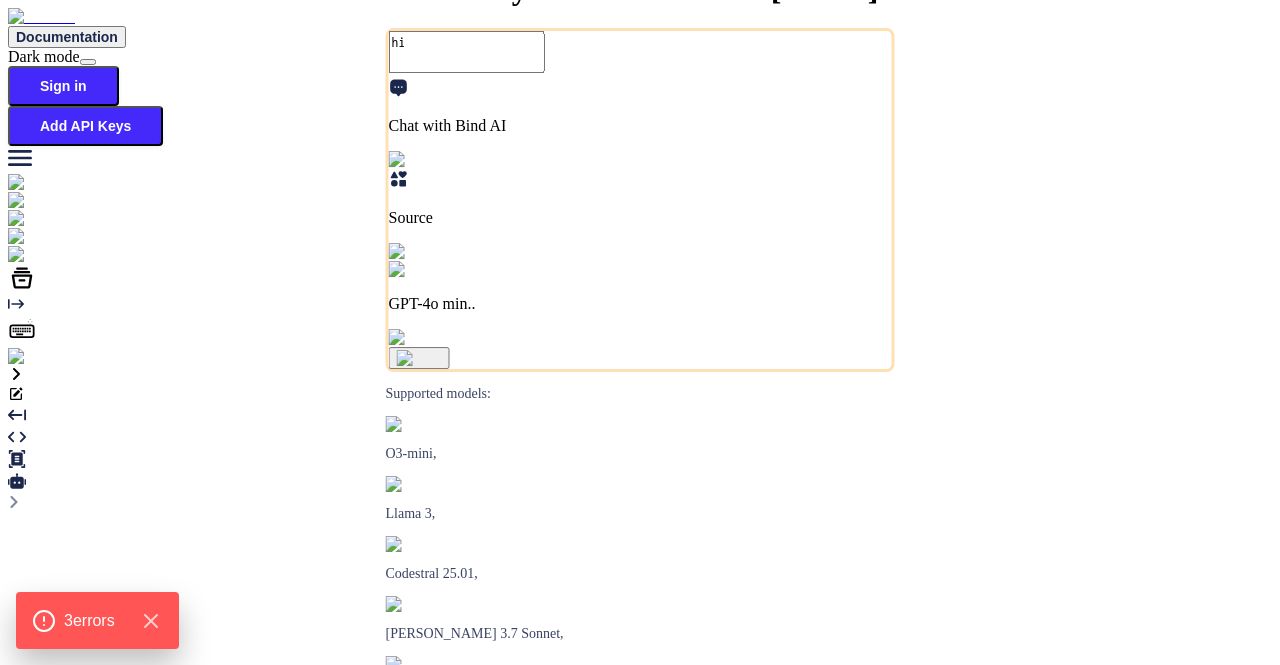 click on "What do you want to create today? hi Chat with Bind AI Source   GPT-4o min.. Supported models: O3-mini,   Llama 3, Codestral 25.01, Claude 3.7 Sonnet, Deepseek R1" at bounding box center [640, 406] 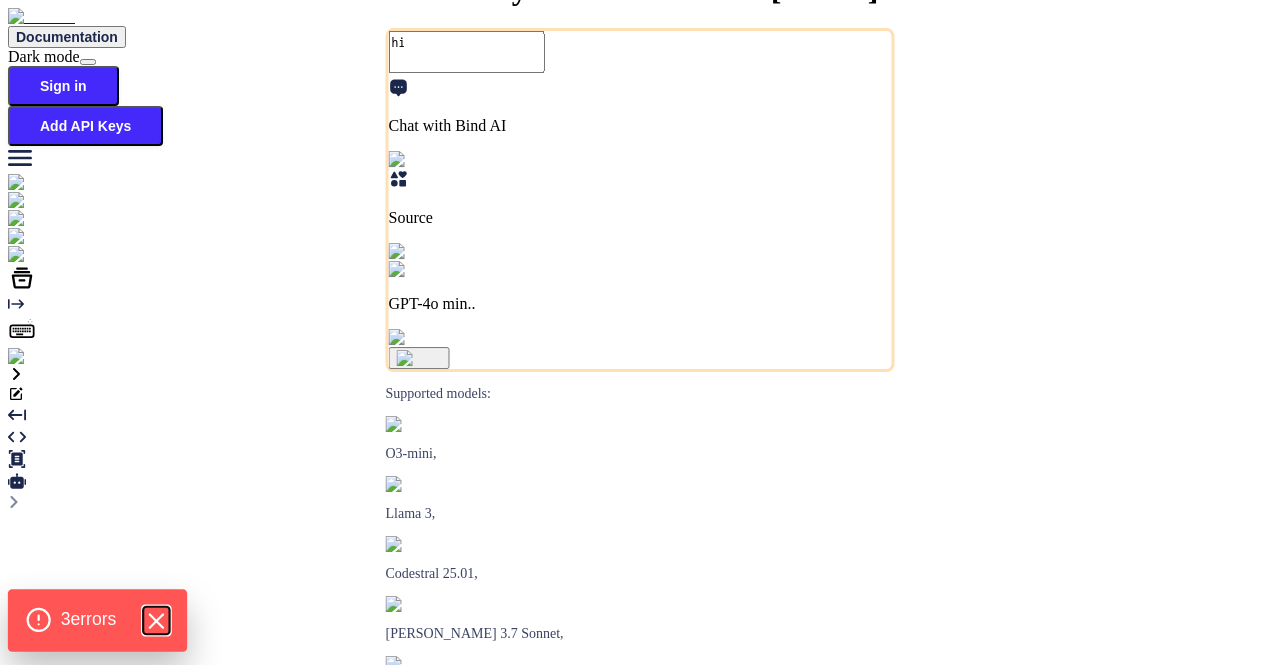 click 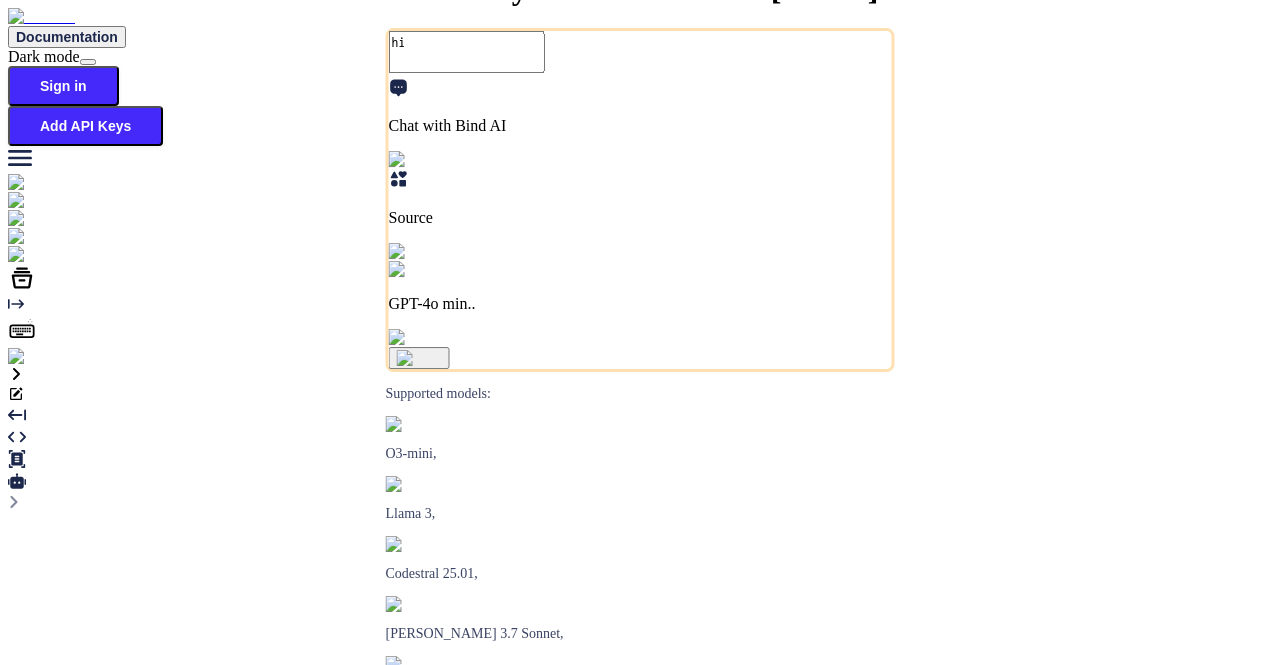 click at bounding box center (35, 357) 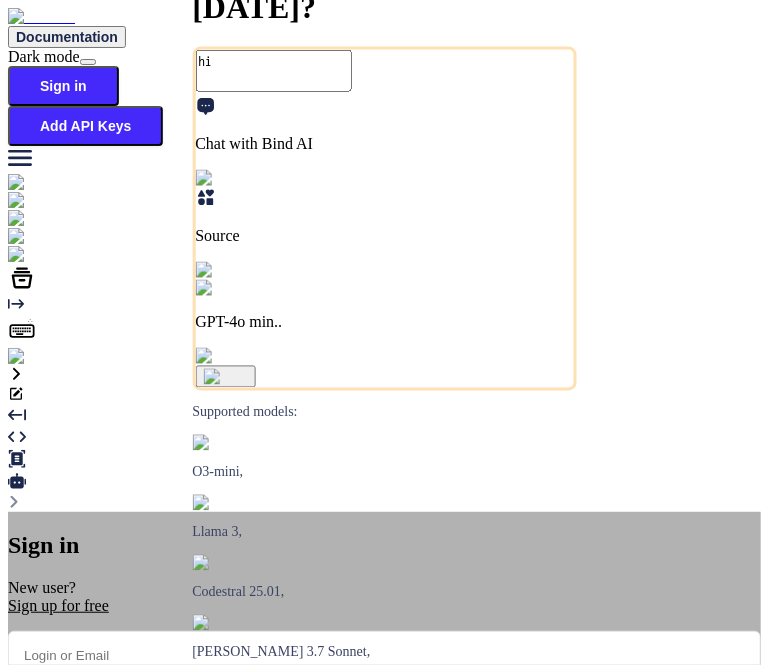 click on "Sign in with Google" at bounding box center (117, 837) 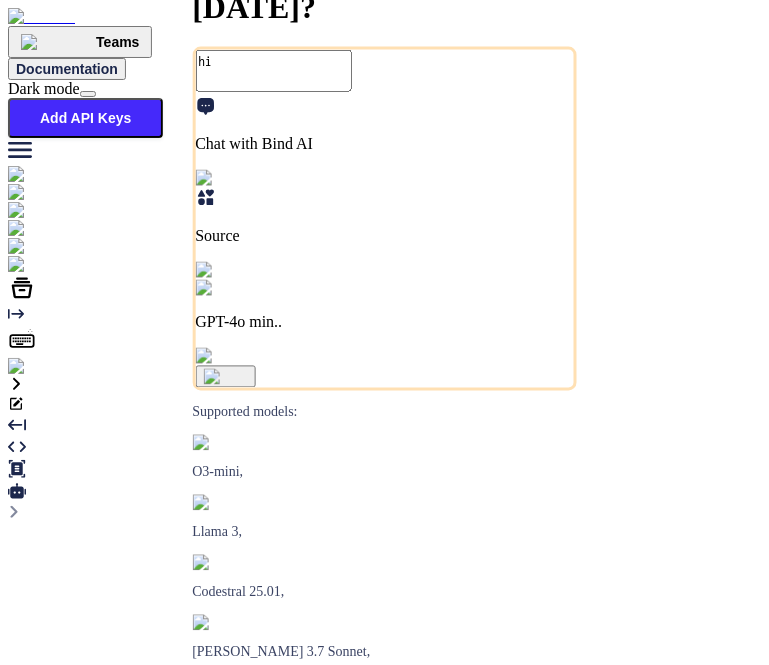 click at bounding box center [40, 367] 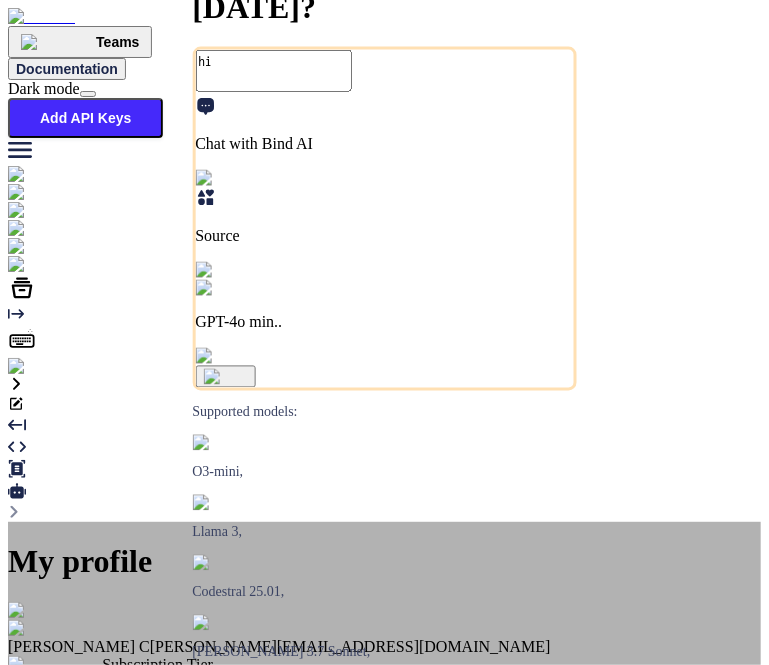 click on "Log out" at bounding box center [78, 933] 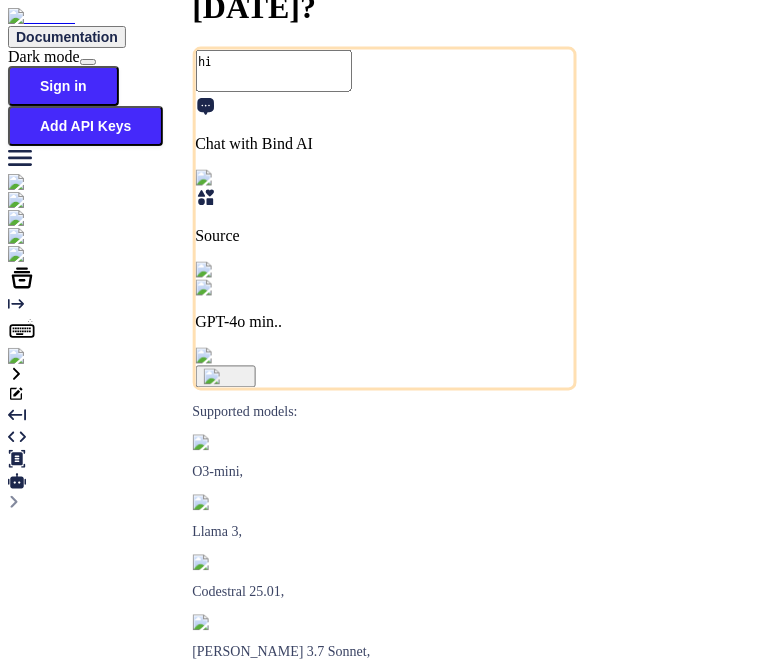 click at bounding box center [35, 357] 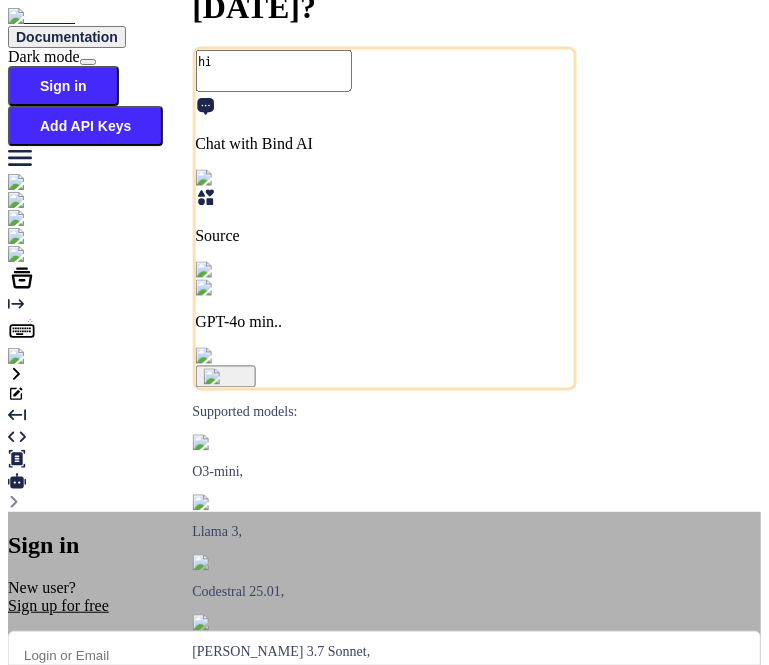 click at bounding box center [57, 835] 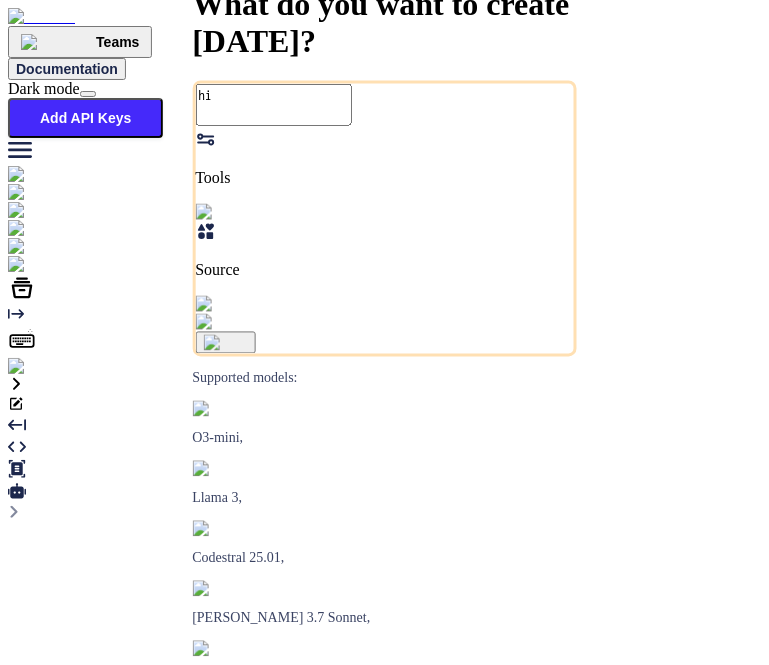 click at bounding box center (40, 367) 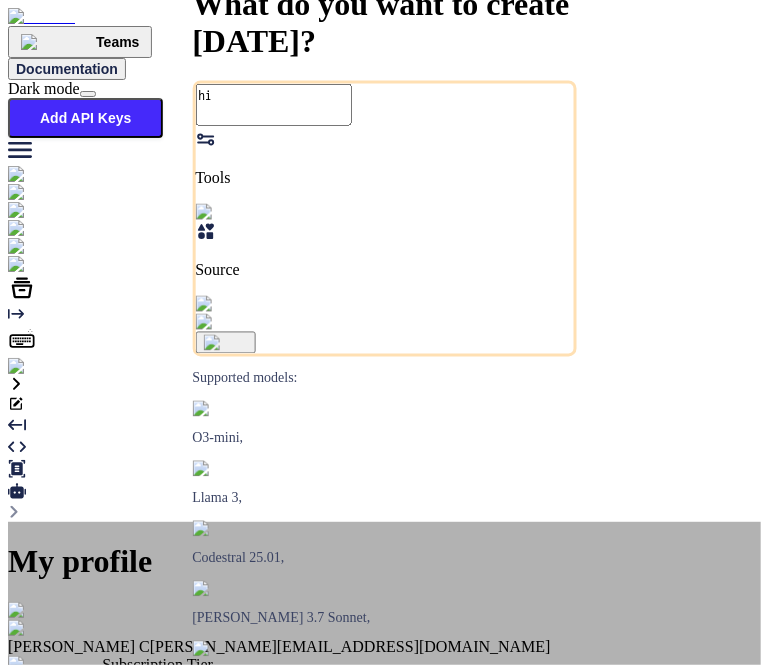 click on "Log out" at bounding box center (384, 928) 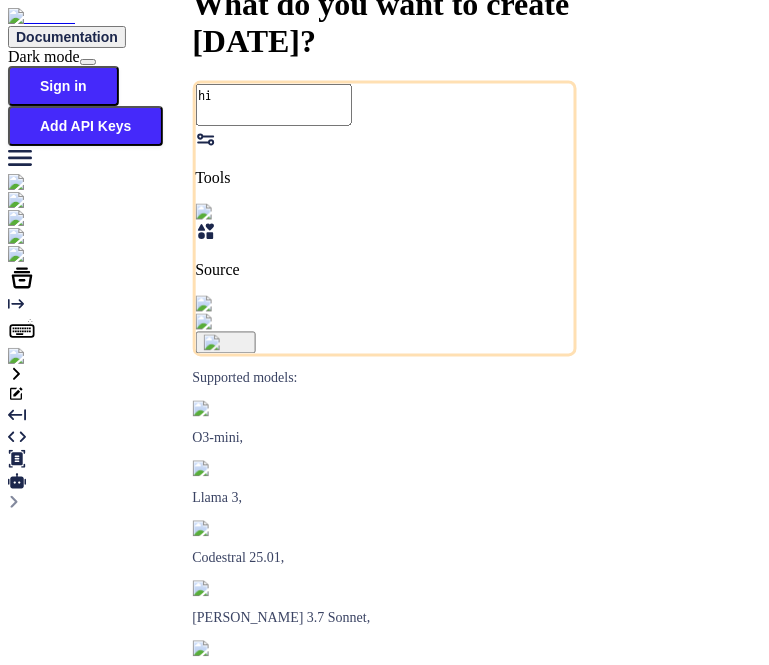 click at bounding box center (35, 357) 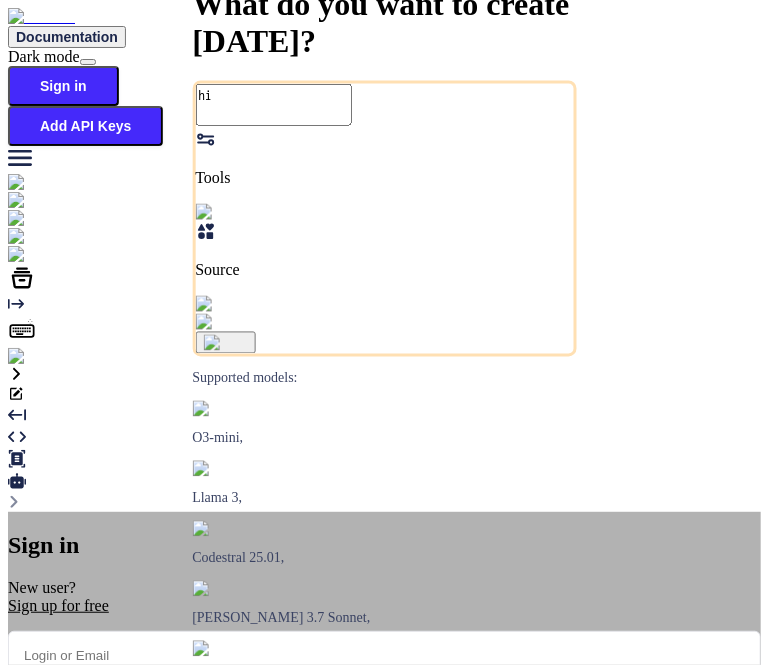 click on "Sign in with Google" at bounding box center [117, 837] 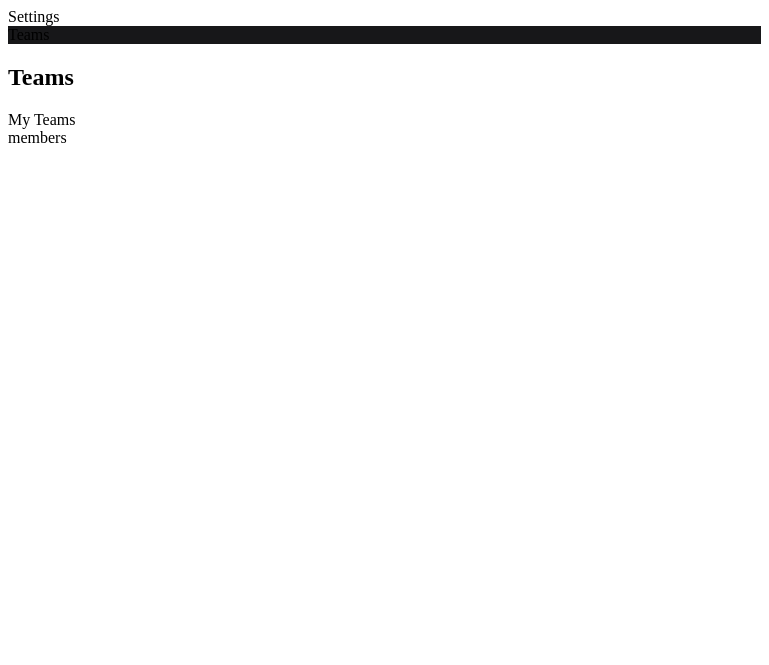 scroll, scrollTop: 0, scrollLeft: 0, axis: both 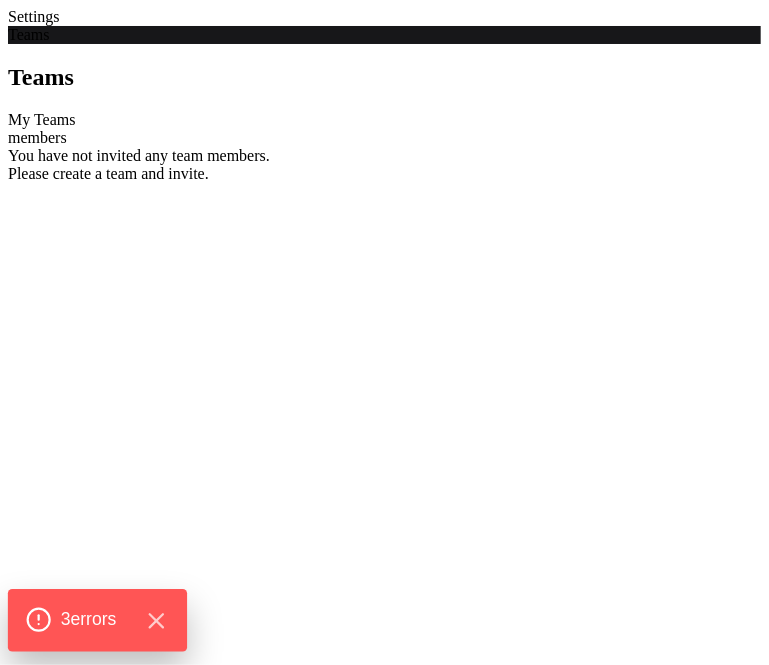 click on "3  error s" 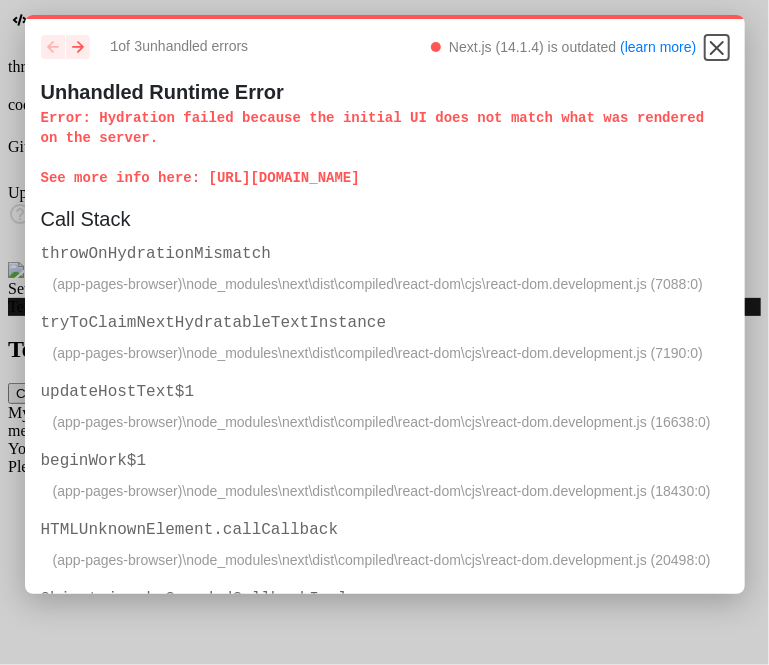 click 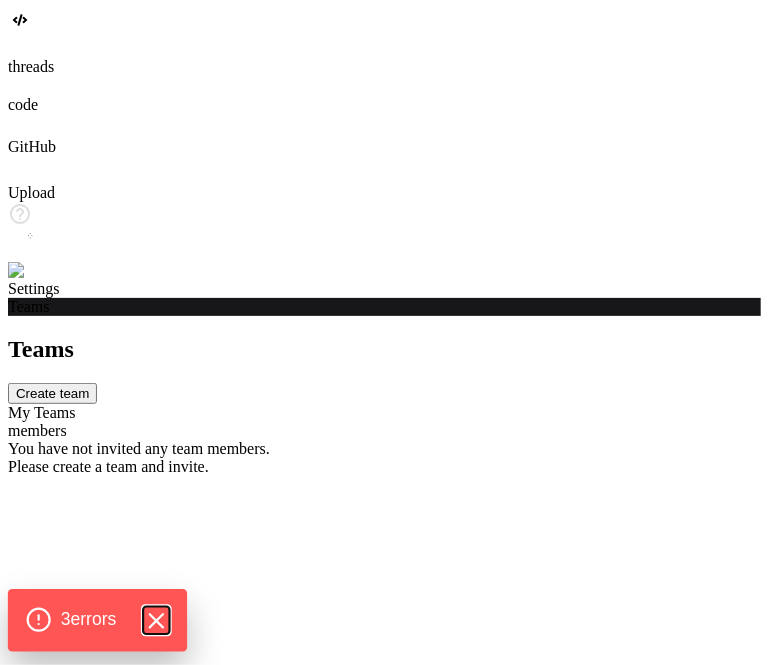 click 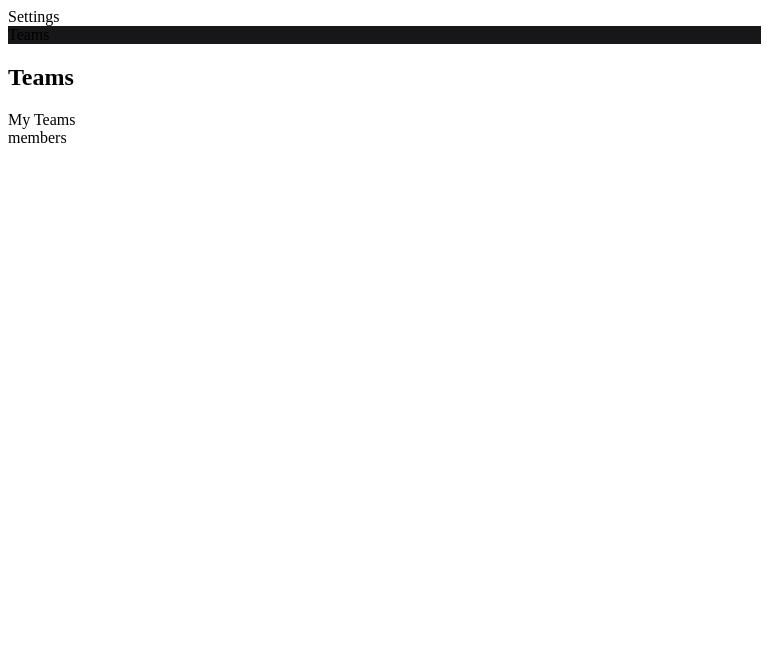 scroll, scrollTop: 0, scrollLeft: 0, axis: both 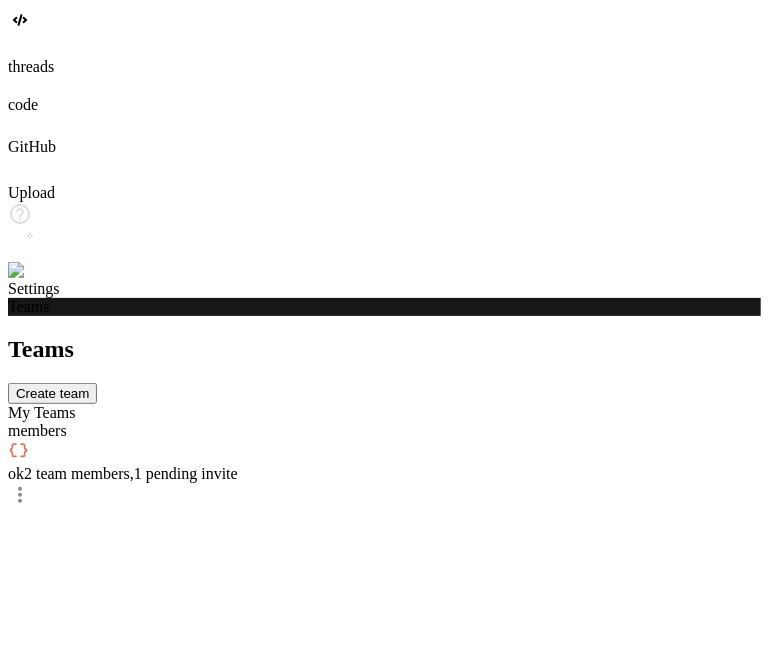 click on "2 team members ,  1 pending invite" at bounding box center (131, 473) 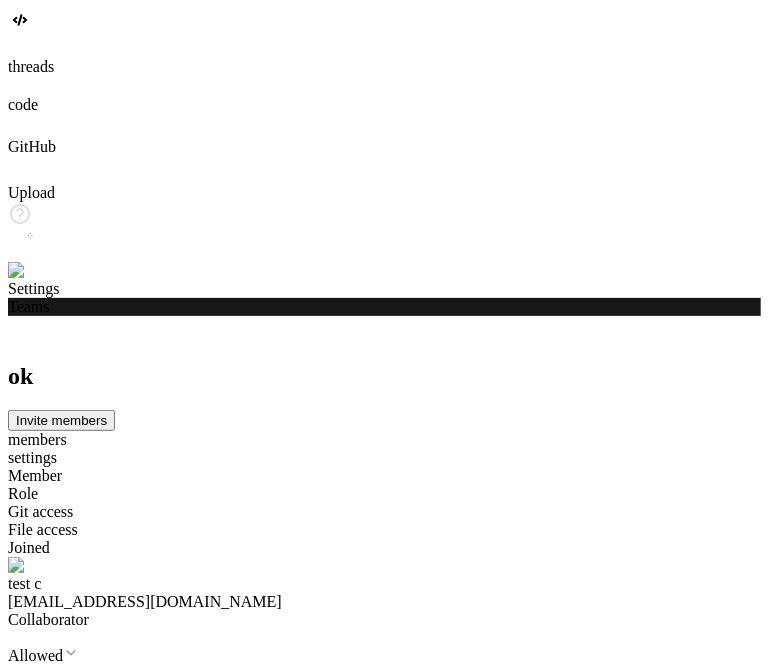 click on "Pending confirmation" at bounding box center [384, 928] 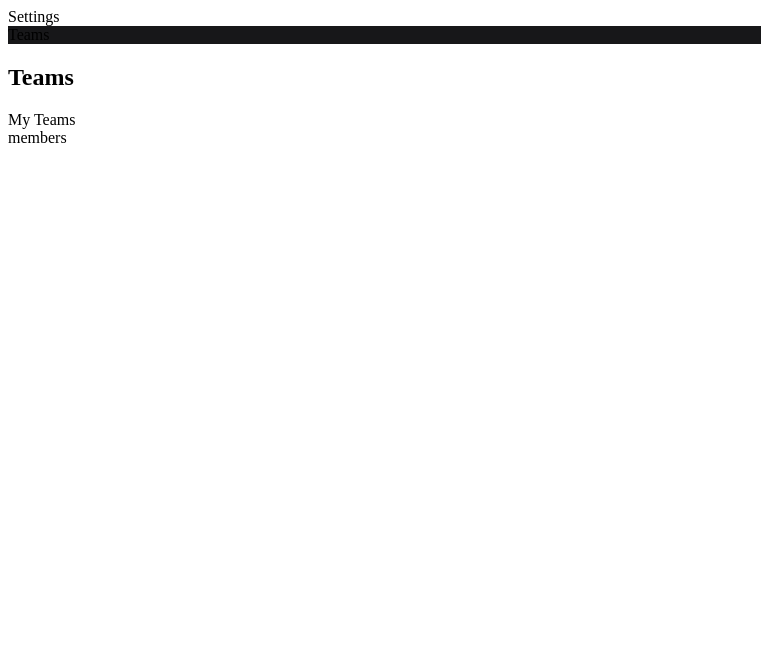 scroll, scrollTop: 0, scrollLeft: 0, axis: both 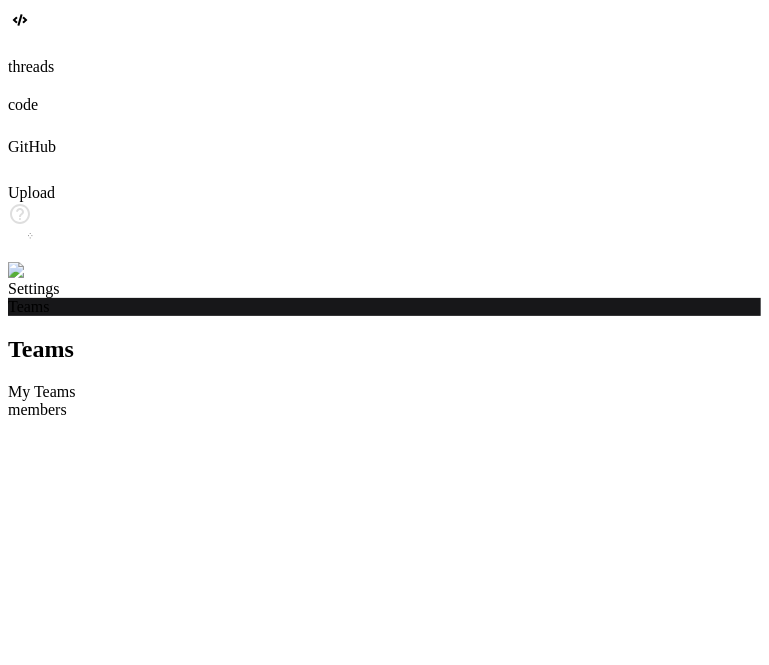click at bounding box center (35, 271) 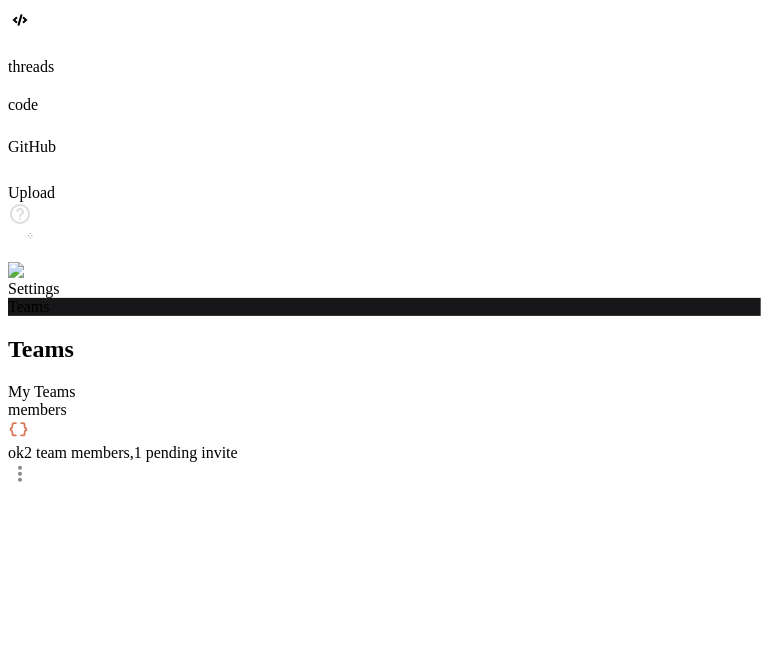 click on "2 team members ,  1 pending invite" at bounding box center [131, 452] 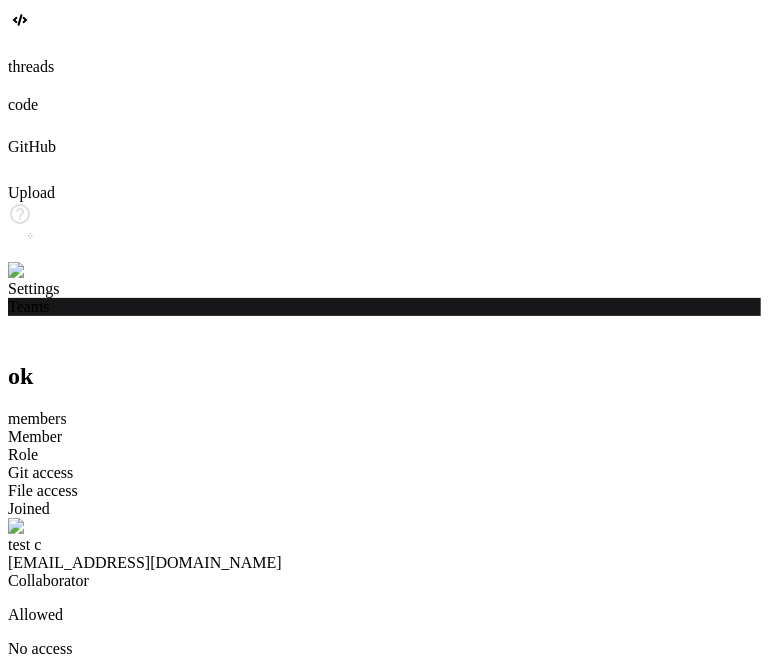 click on "Pending confirmation" at bounding box center [384, 885] 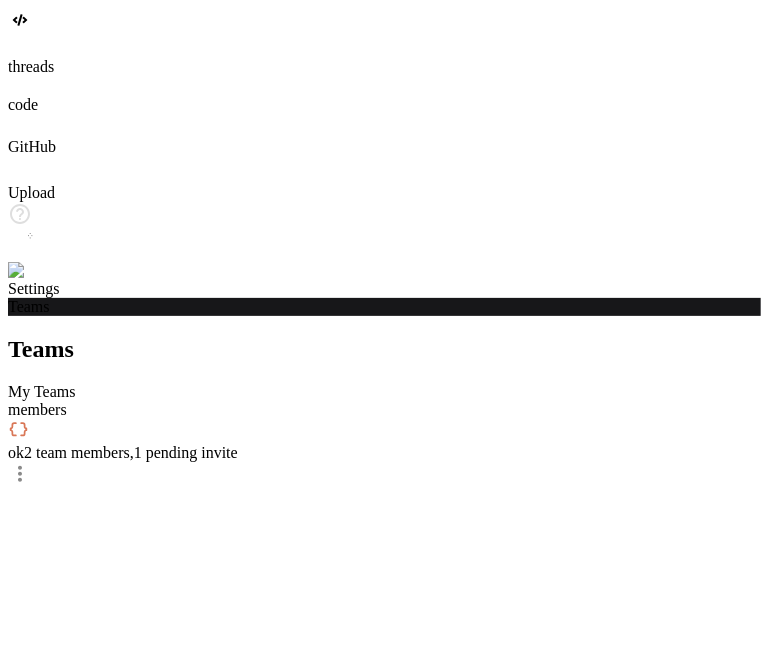 click on "2 team members ,  1 pending invite" at bounding box center [131, 452] 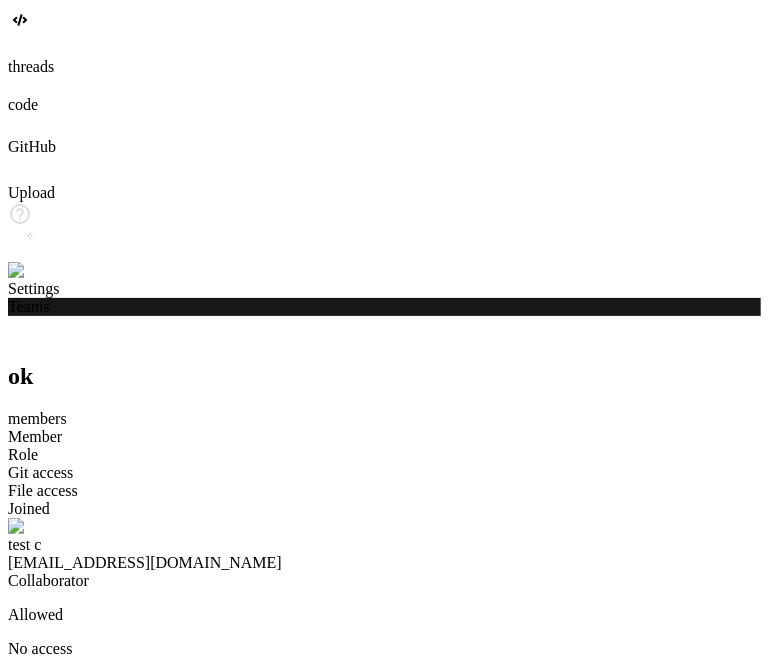 click 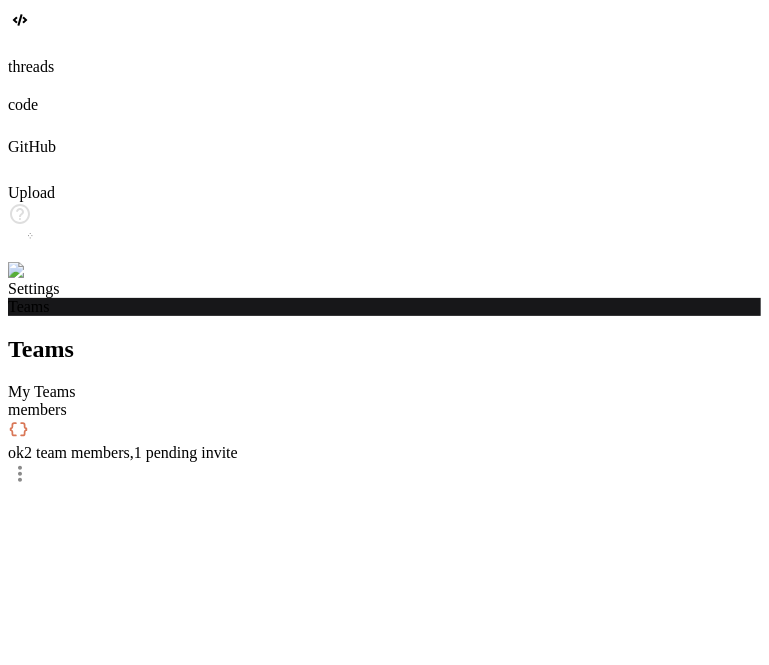 click on "2 team members ,  1 pending invite" at bounding box center (131, 452) 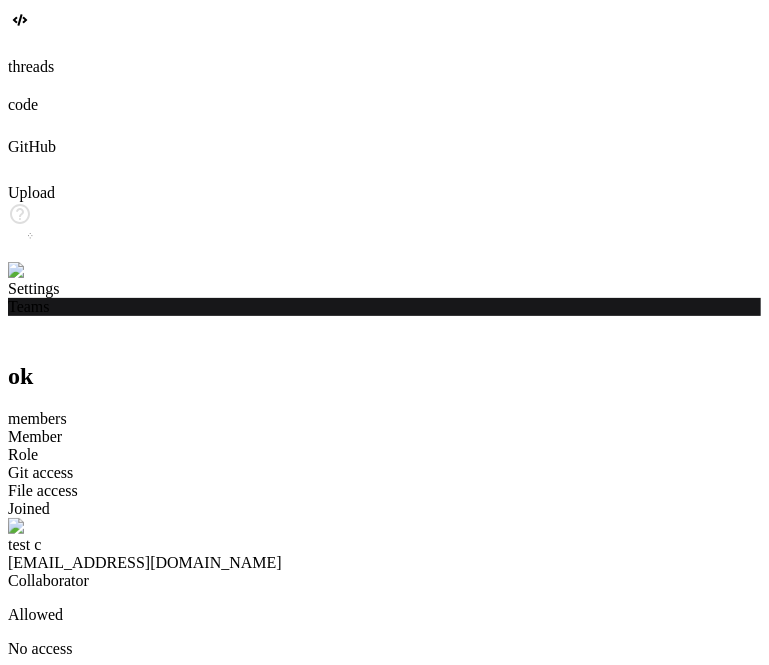 click 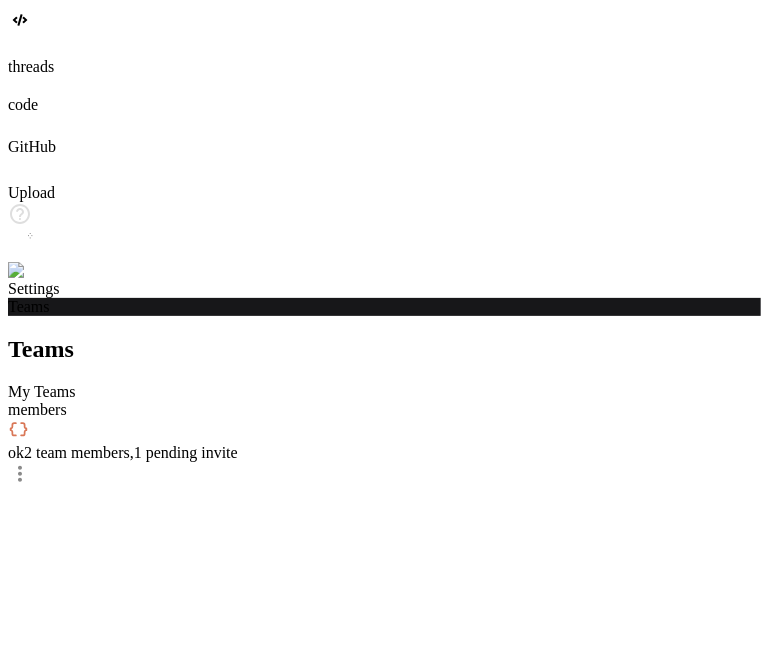 click on "members" at bounding box center (384, 410) 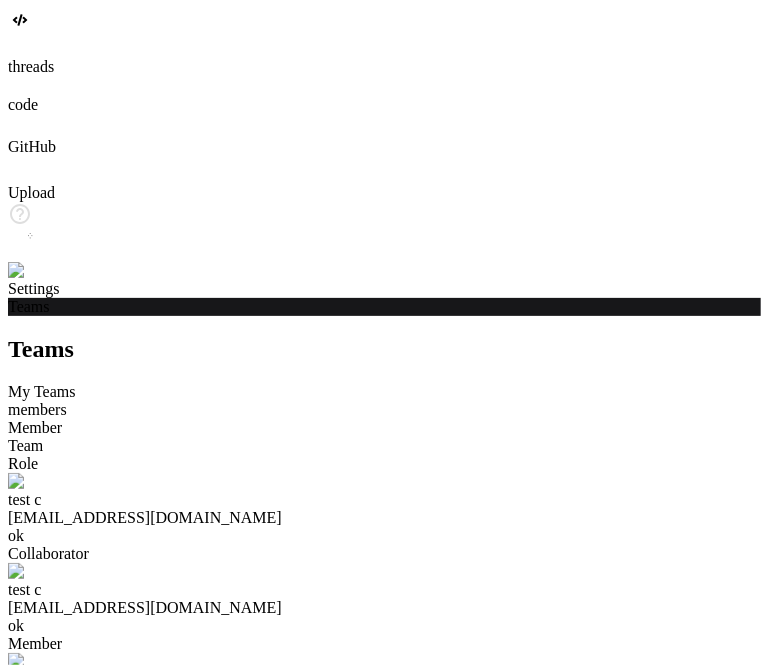 click on "My Teams" at bounding box center [384, 392] 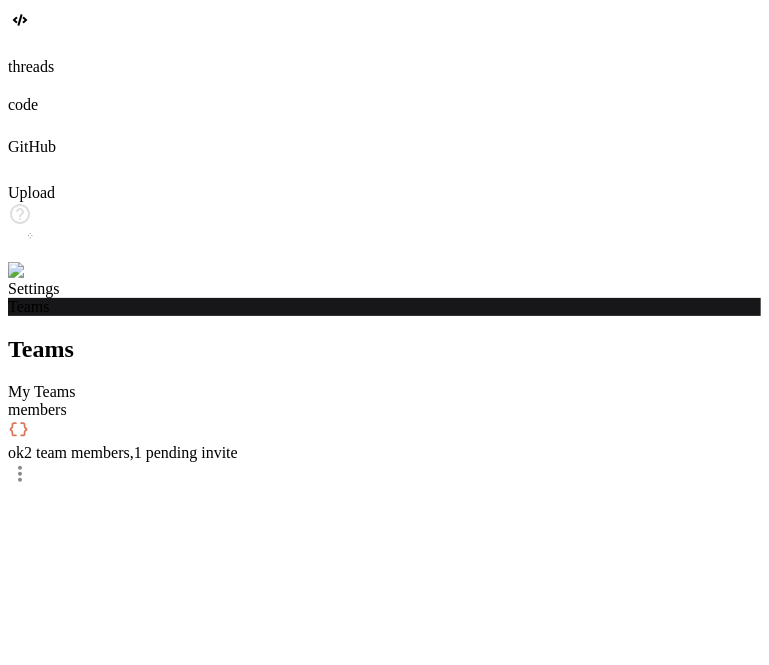 click on "ok" at bounding box center [16, 452] 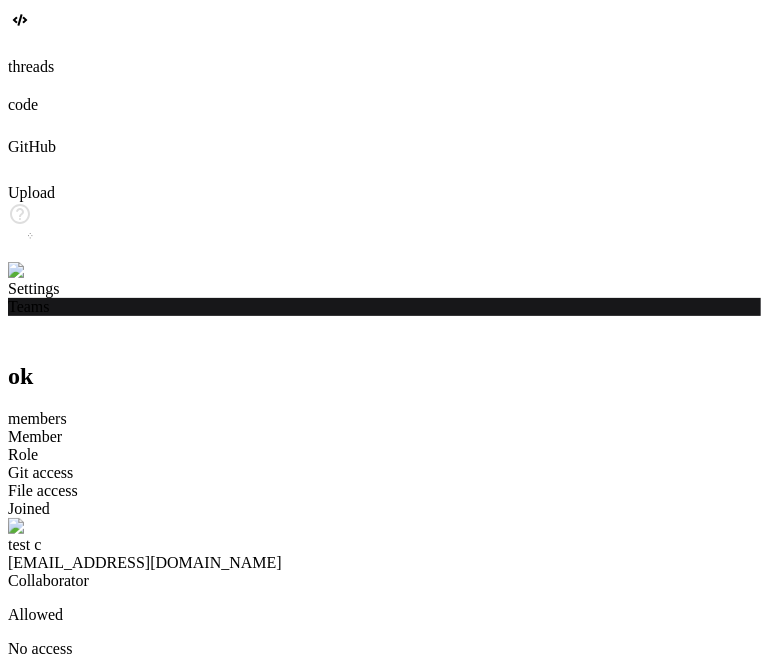 click 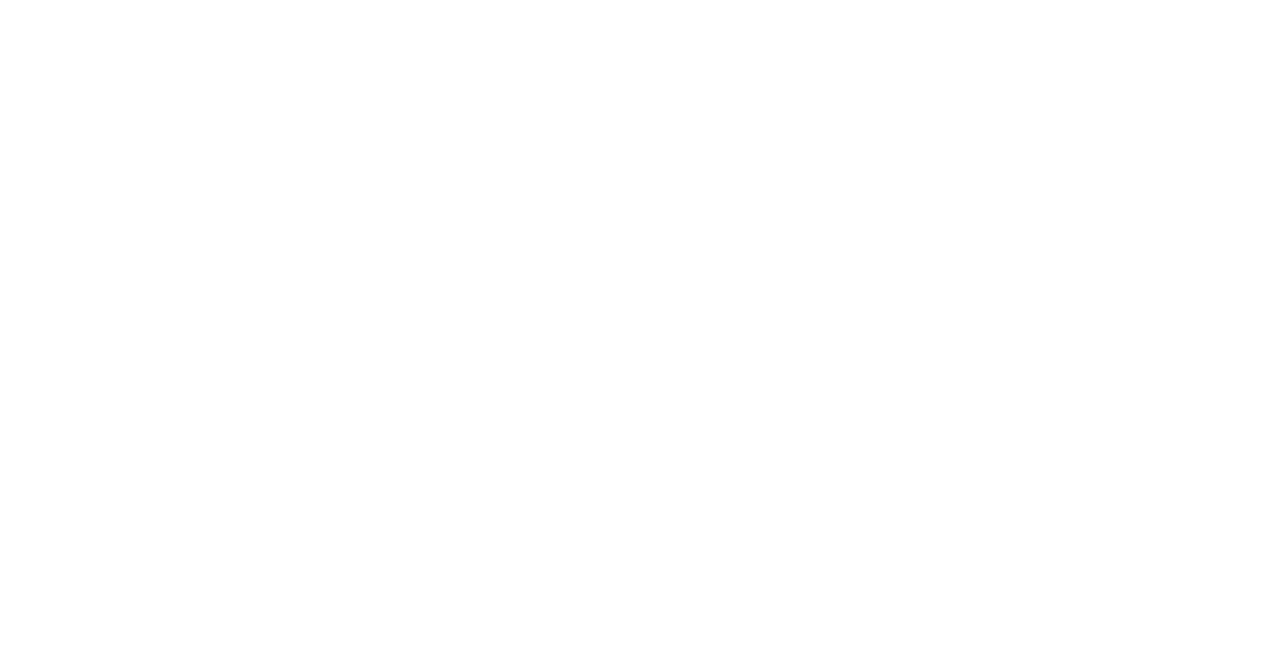 scroll, scrollTop: 0, scrollLeft: 0, axis: both 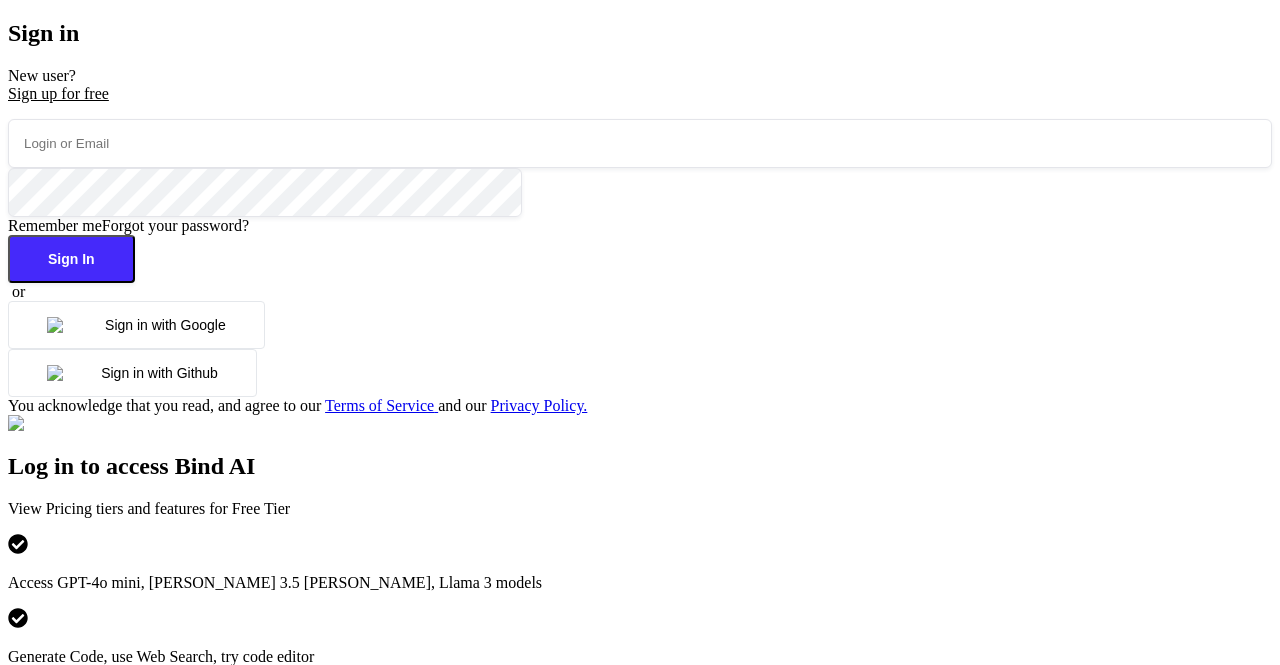 click on "Sign in with Google" at bounding box center (136, 325) 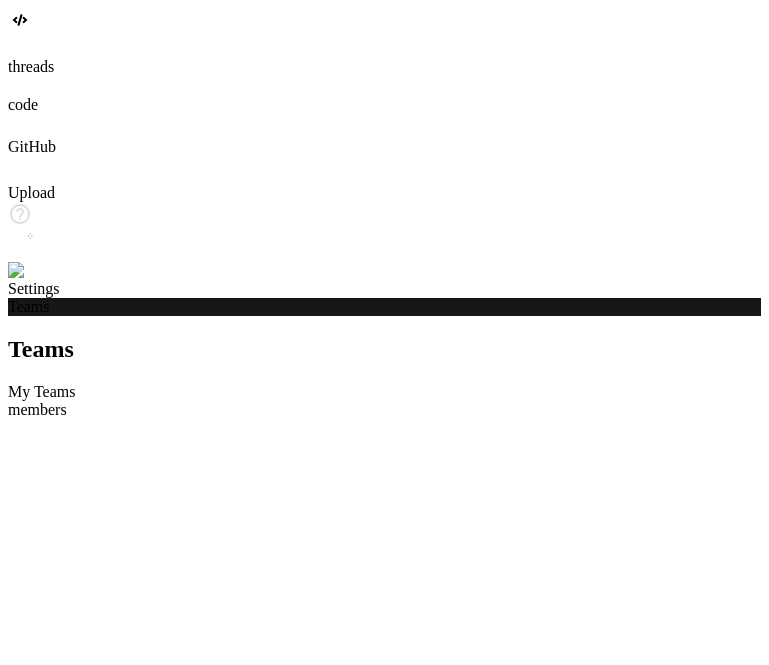 scroll, scrollTop: 0, scrollLeft: 0, axis: both 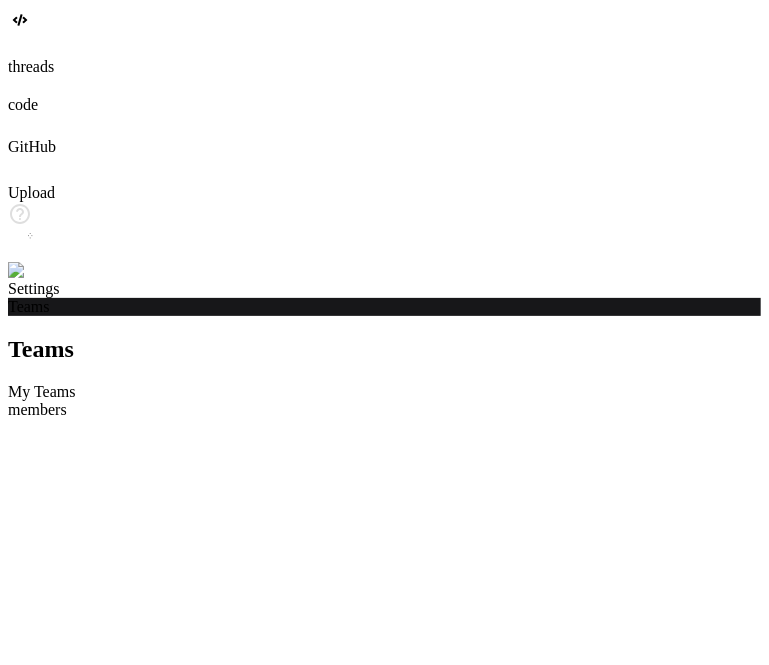 click at bounding box center (35, 271) 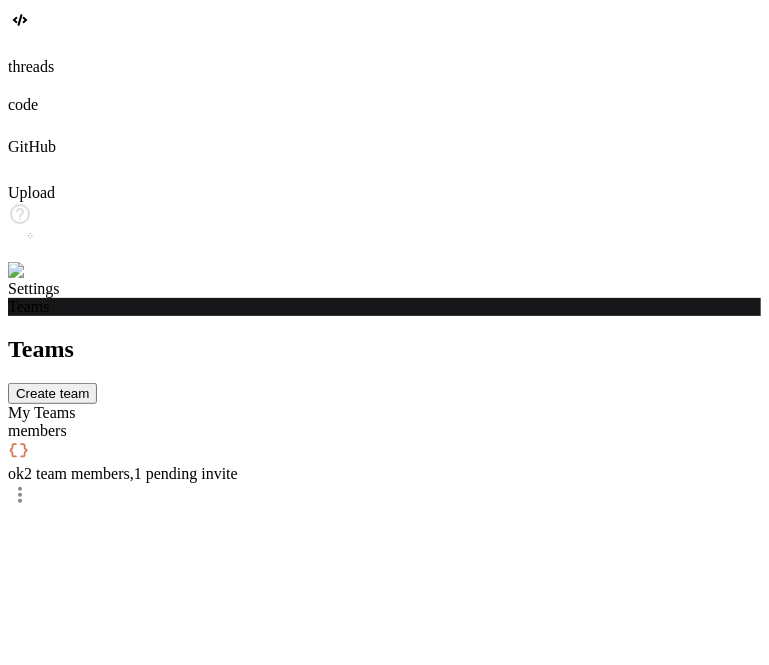 click on "members" at bounding box center (384, 431) 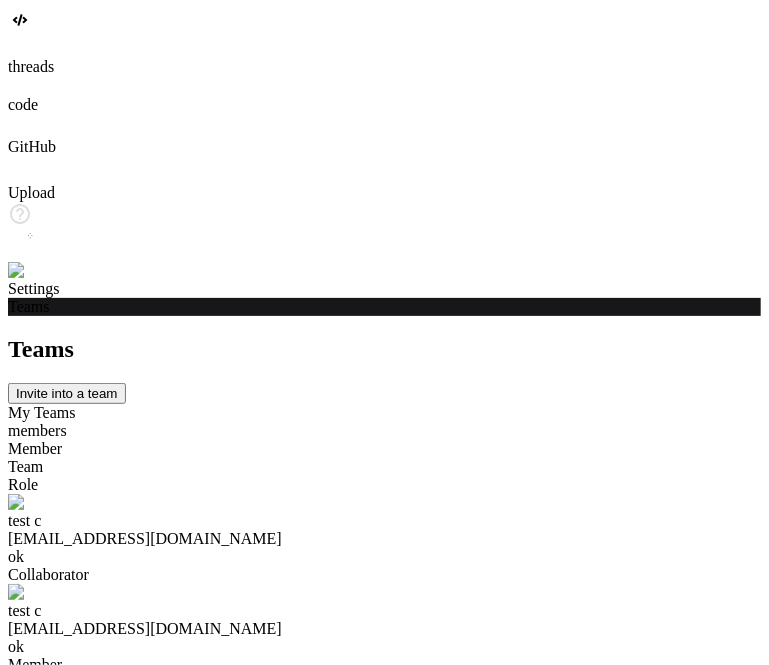 click on "My Teams" at bounding box center (384, 413) 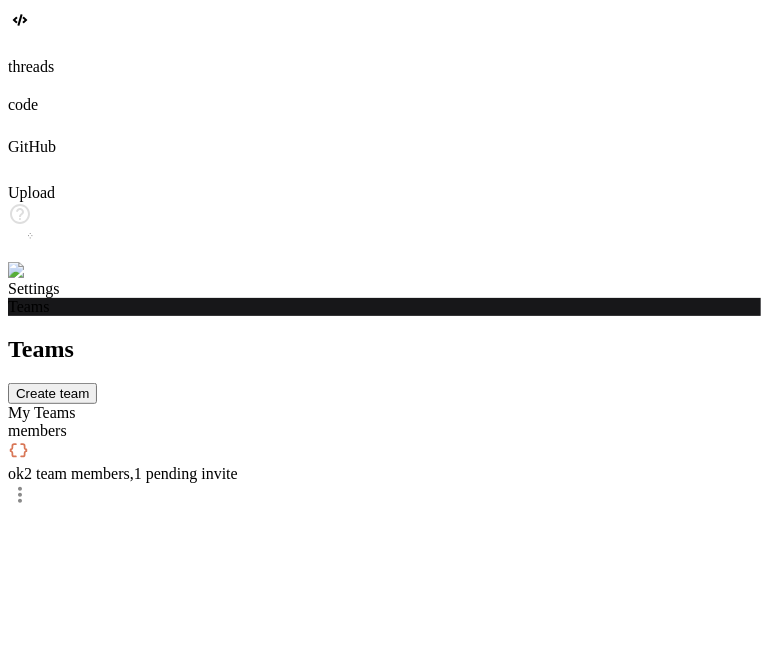 click on "2 team members ,  1 pending invite" at bounding box center [131, 473] 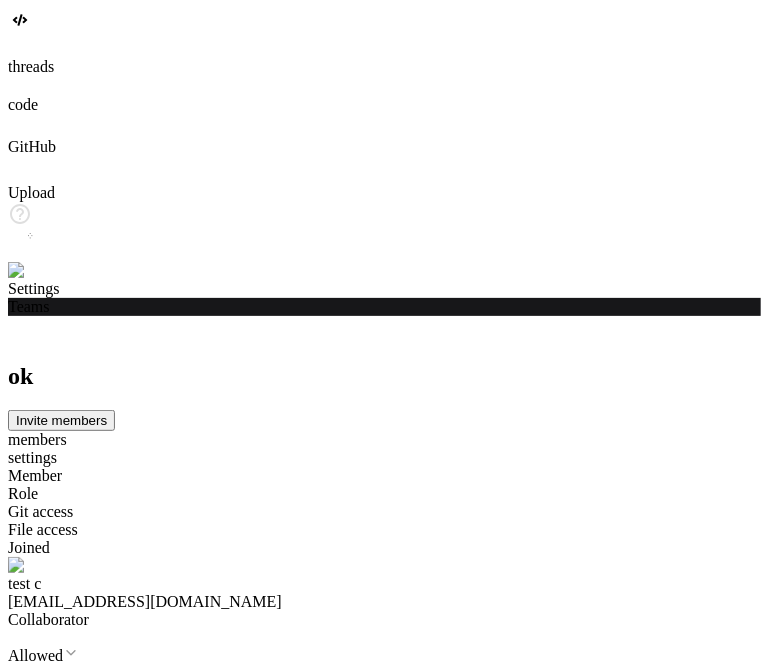 click on "Pending confirmation" at bounding box center [384, 928] 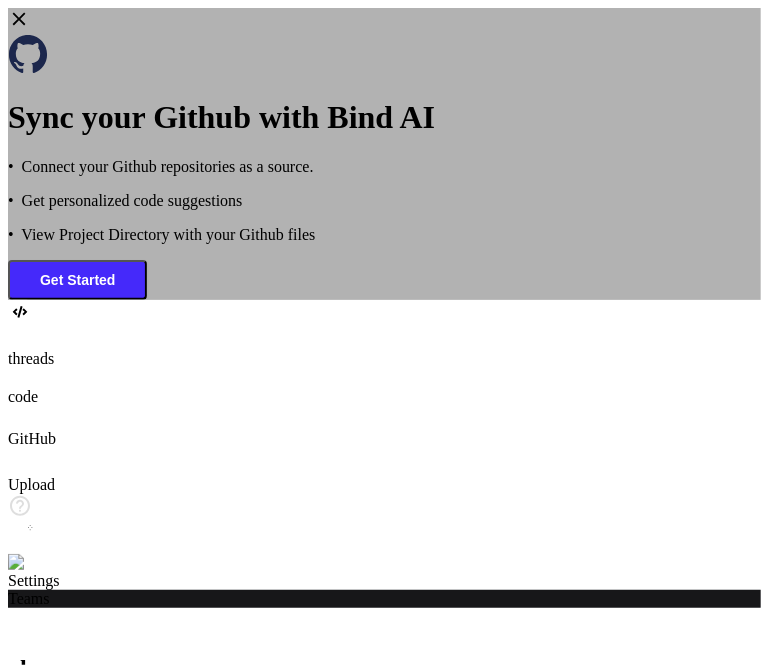 click on "Get Started" at bounding box center (77, 280) 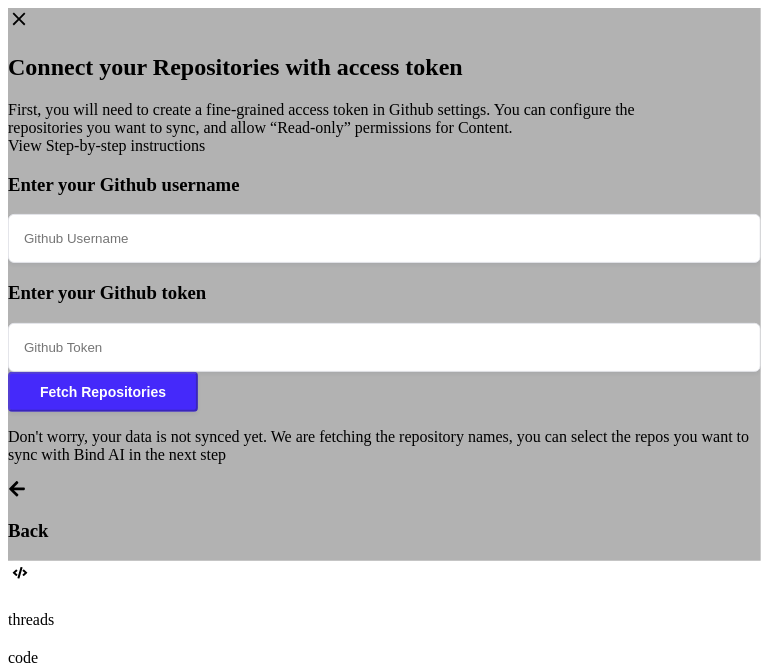 click 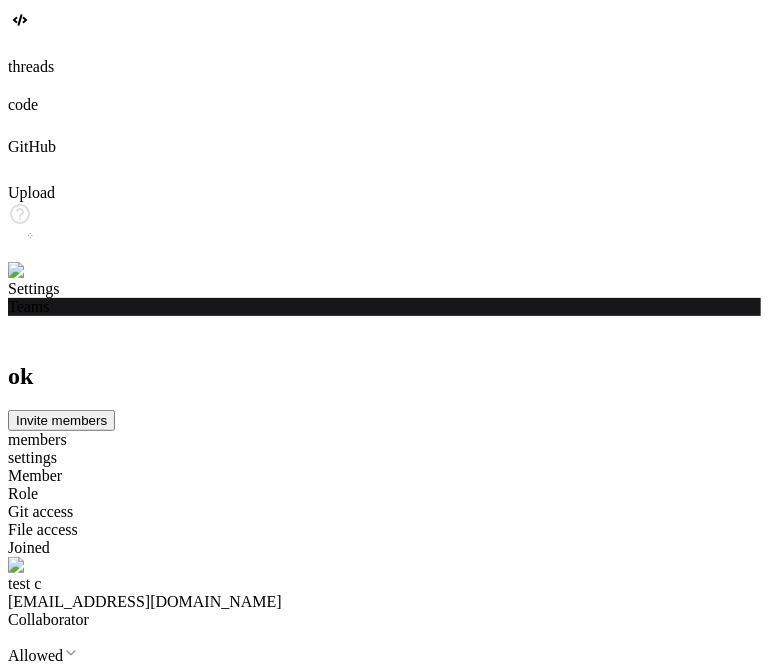 click at bounding box center (40, 271) 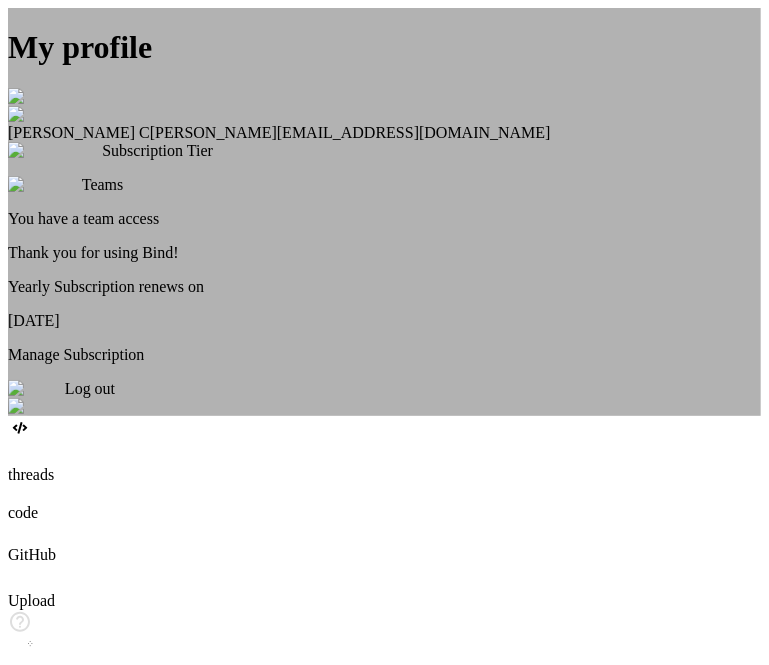 click on "My profile Saravanan C saravanan@witarist.com Subscription Tier Teams You have a team access Thank you for using Bind! Yearly Subscription renews on August 04, 2025 Manage Subscription Log out" at bounding box center [384, 212] 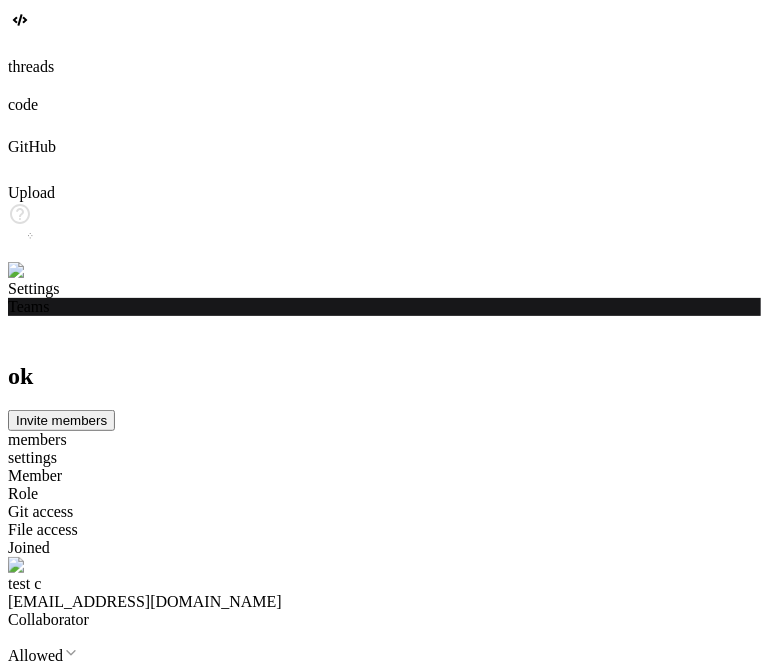 click 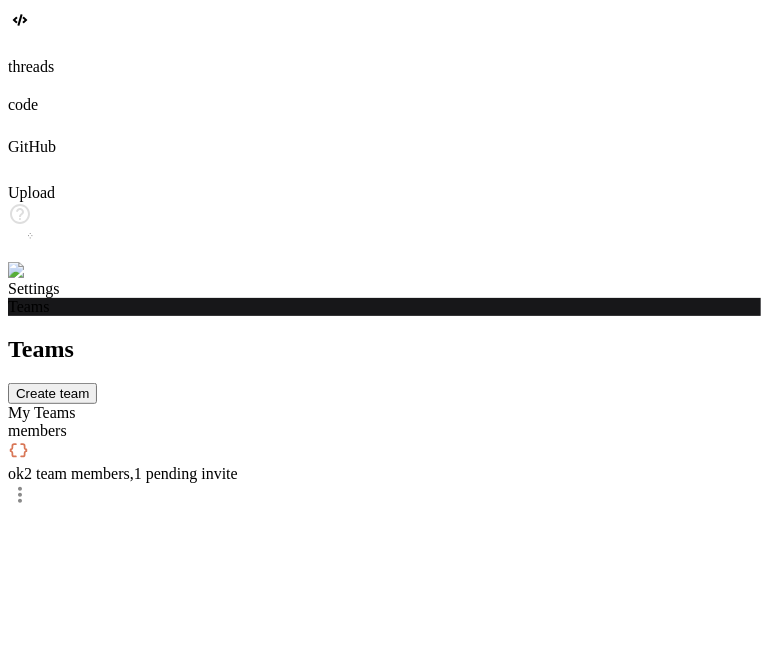 click on "ok 2 team members ,  1 pending invite" at bounding box center (384, 474) 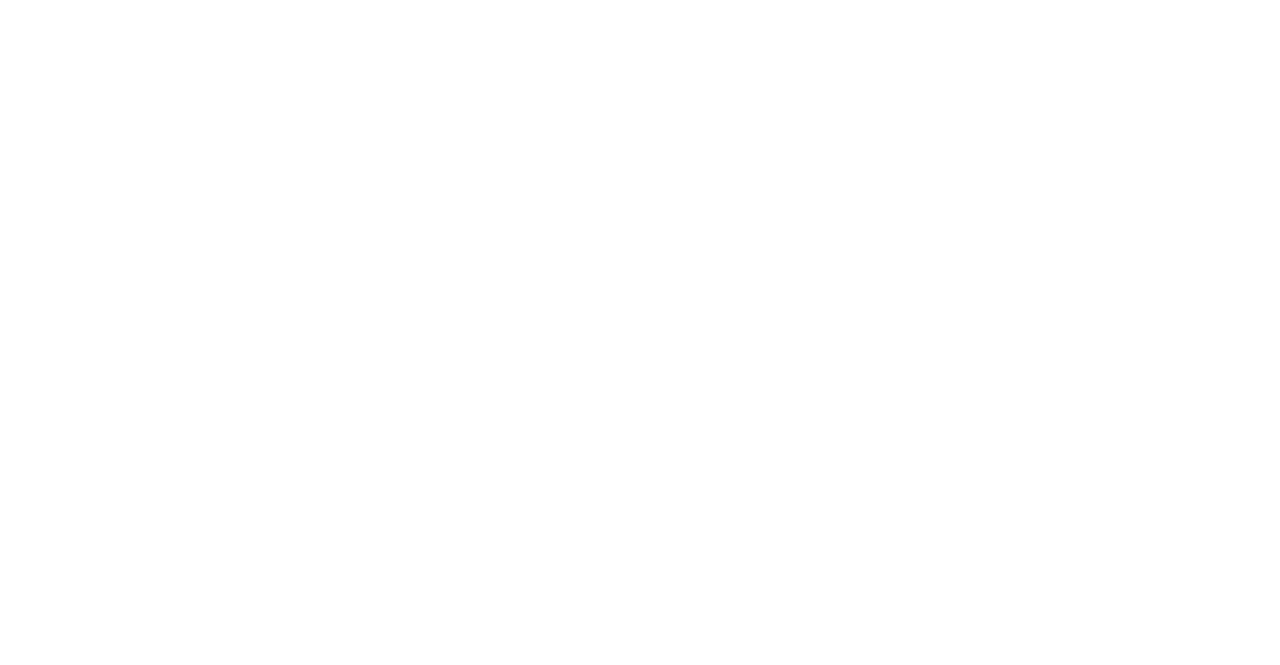 scroll, scrollTop: 0, scrollLeft: 0, axis: both 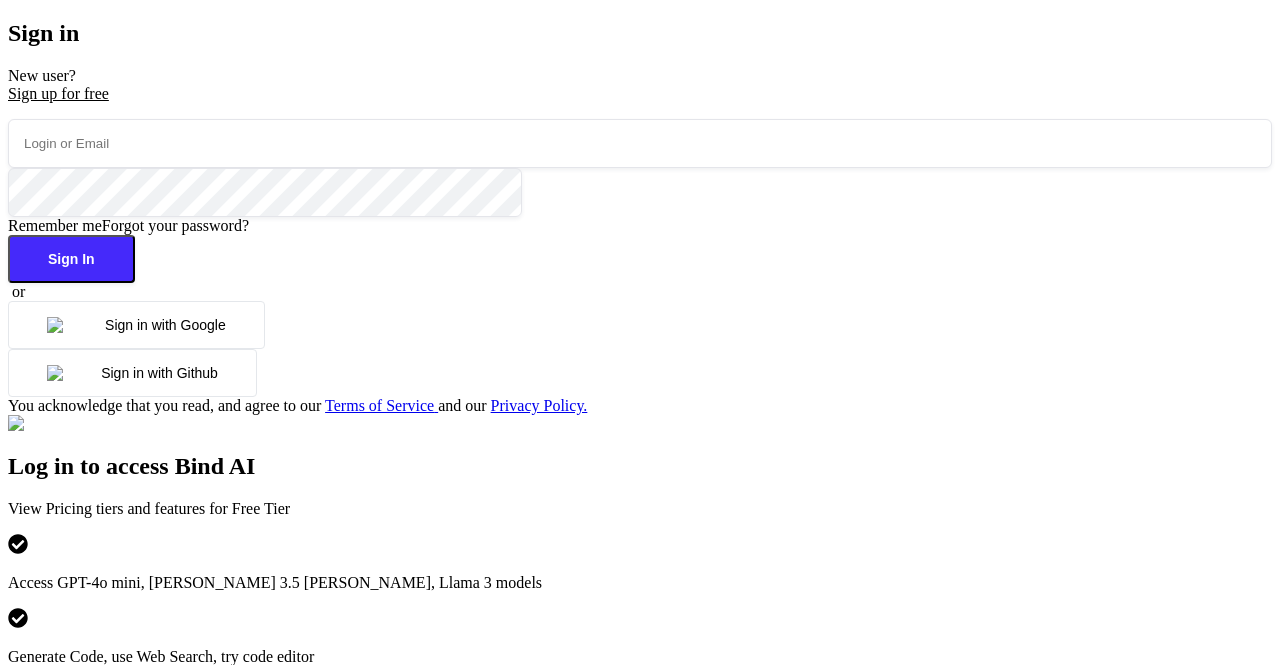 click on "Sign in with Google" at bounding box center (136, 325) 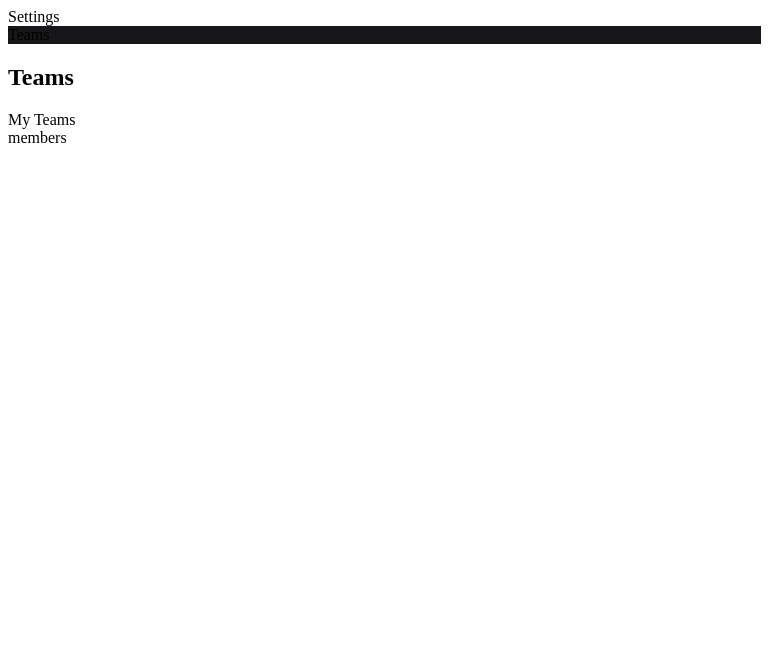 scroll, scrollTop: 0, scrollLeft: 0, axis: both 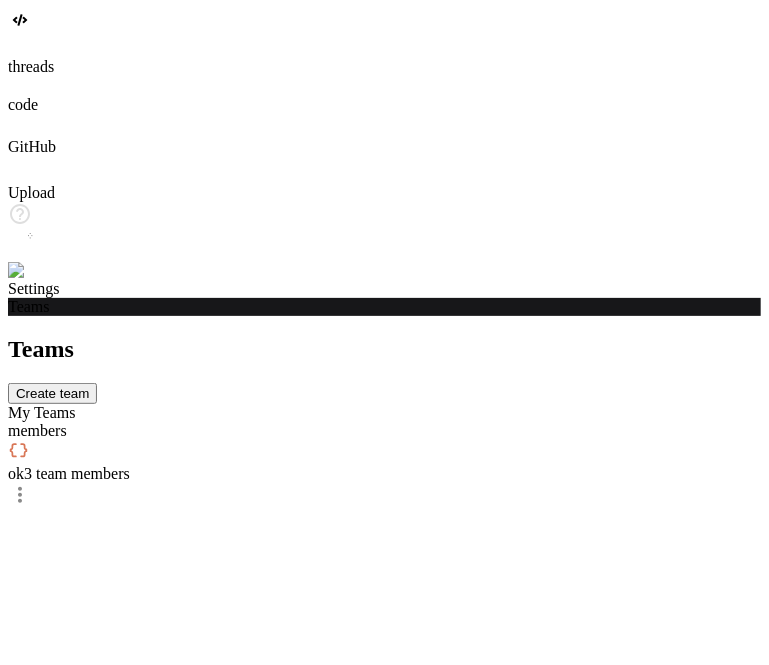 click on "ok 3 team members" at bounding box center [384, 474] 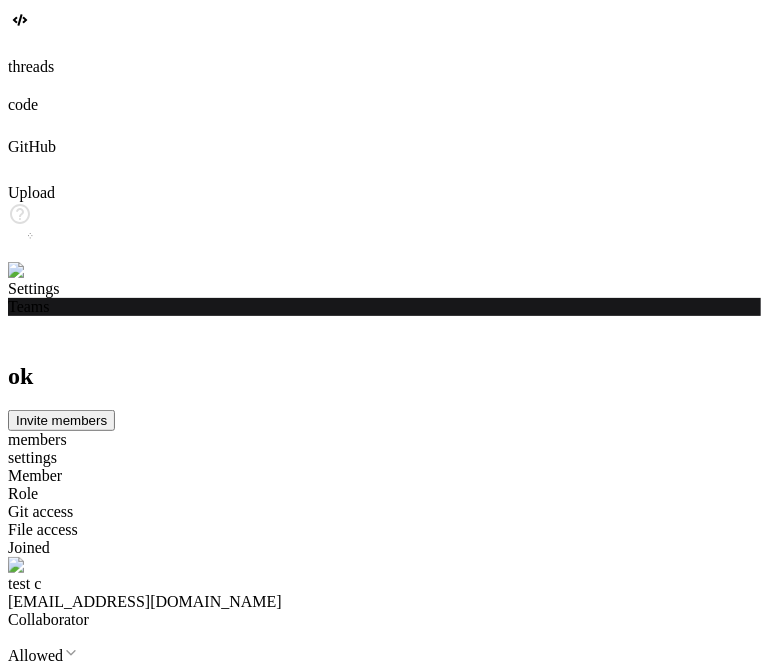click at bounding box center (40, 271) 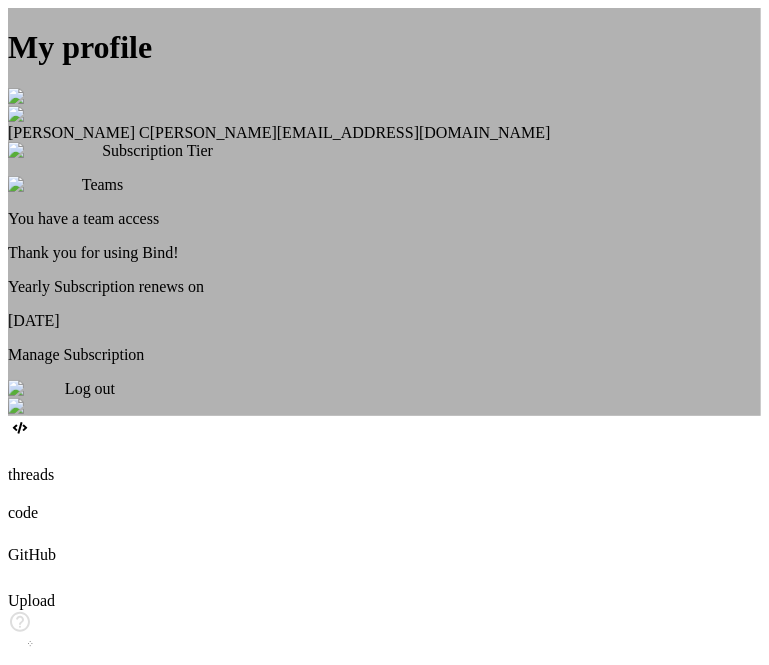 click on "Log out" at bounding box center (384, 398) 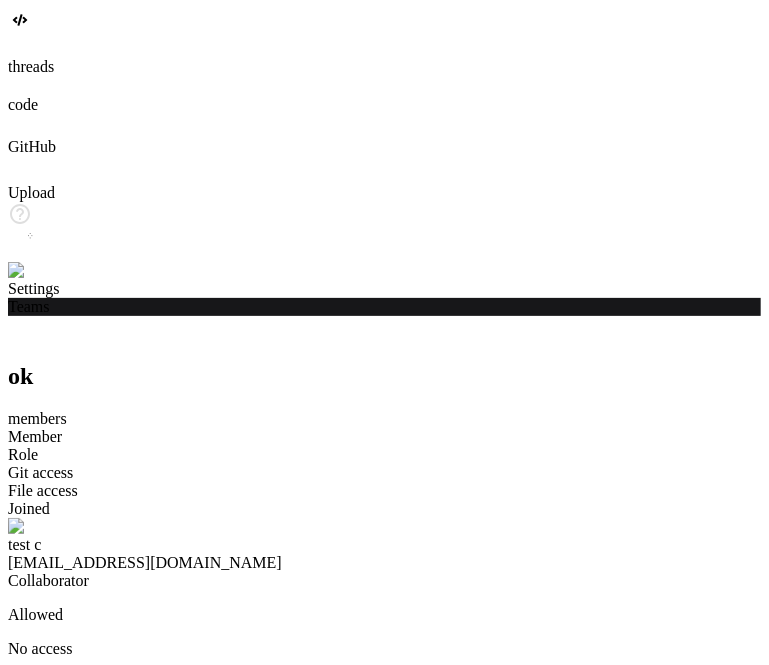click at bounding box center [35, 271] 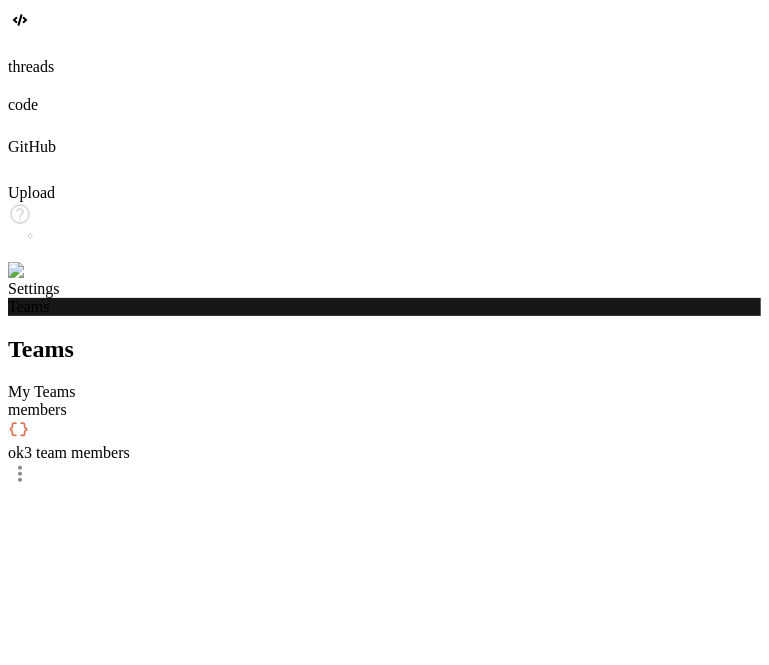 click at bounding box center [40, 271] 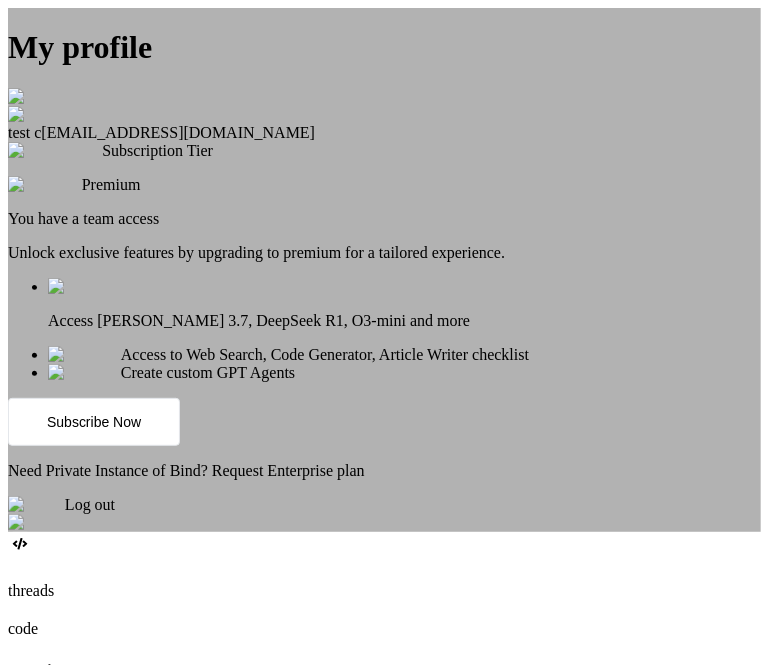 click on "My profile test c app6@yopmail.com Subscription Tier Premium You have a team access Unlock exclusive features by upgrading to premium for a tailored experience.   Access   Claude 3.7, DeepSeek R1, O3-mini and more   Access to Web Search, Code Generator, Article Writer checklist   Create custom GPT Agents Subscribe Now Need Private Instance of Bind? Request Enterprise plan Log out" at bounding box center (384, 270) 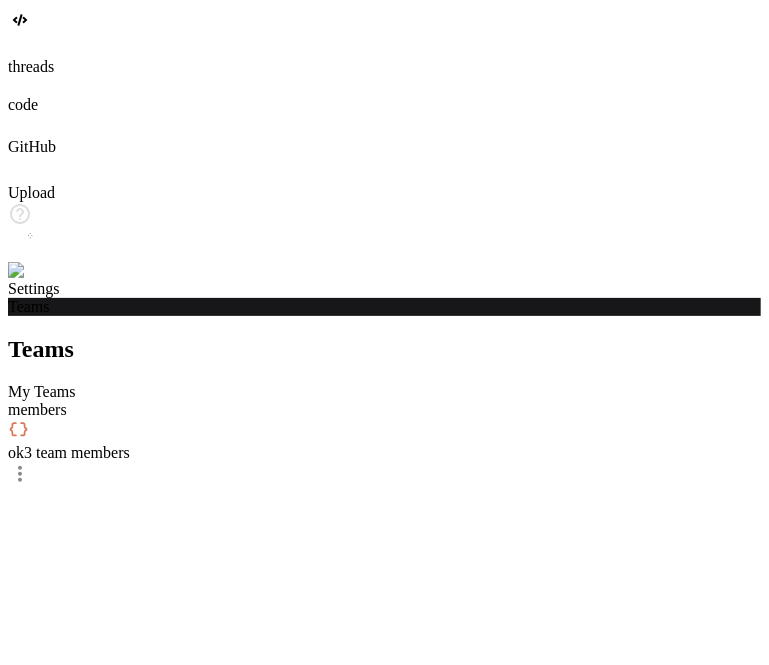 click 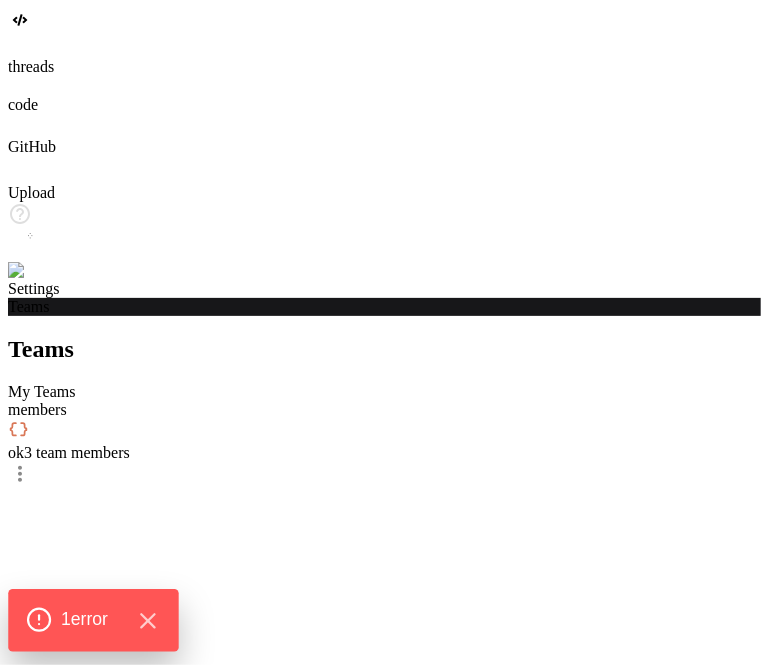 click on "1  error" 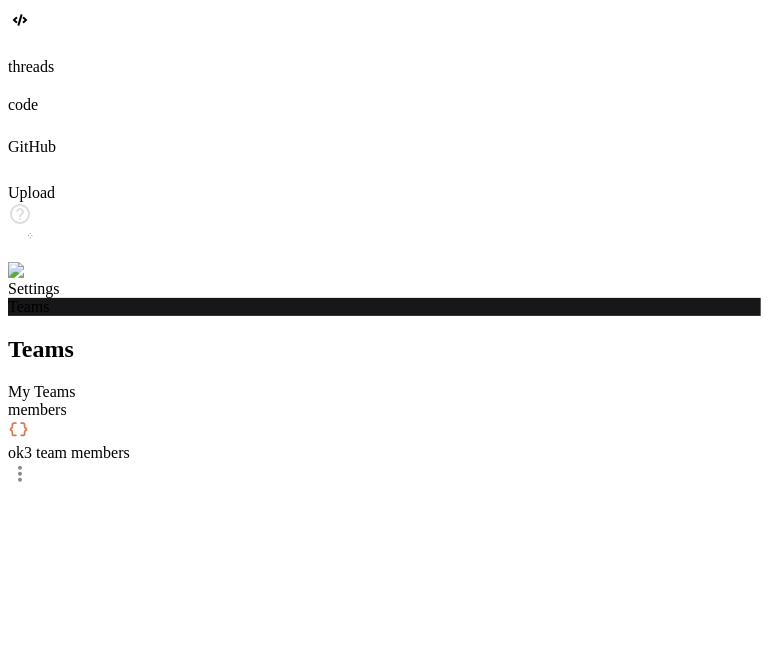 click 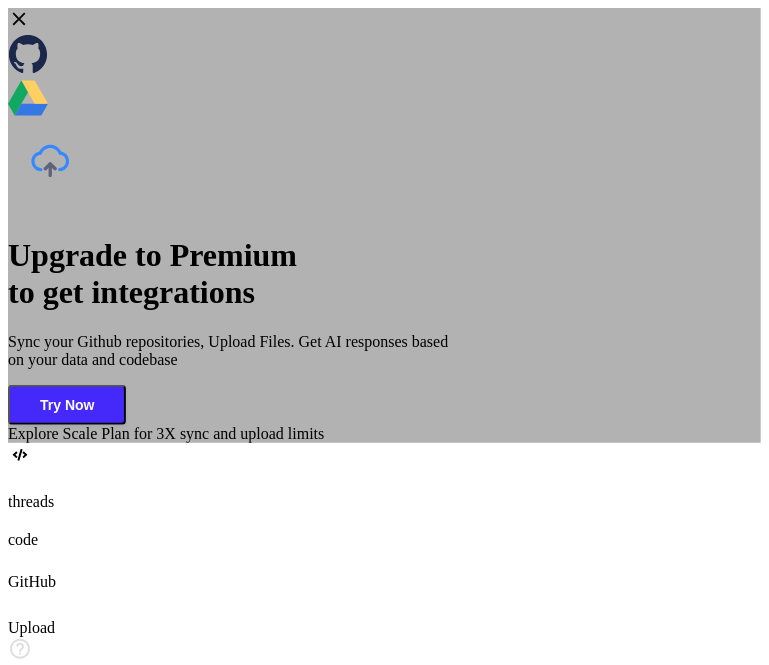 click 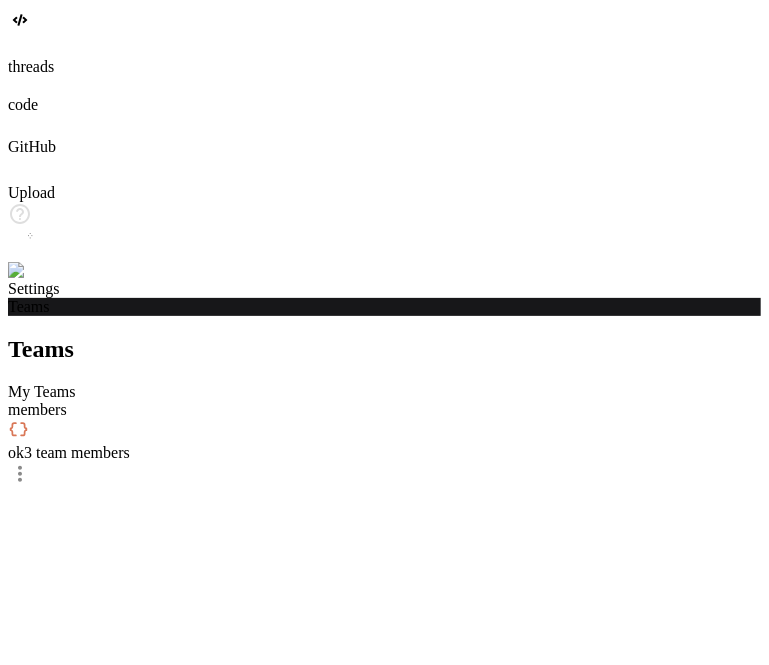 click on "ok 3 team members" at bounding box center (384, 453) 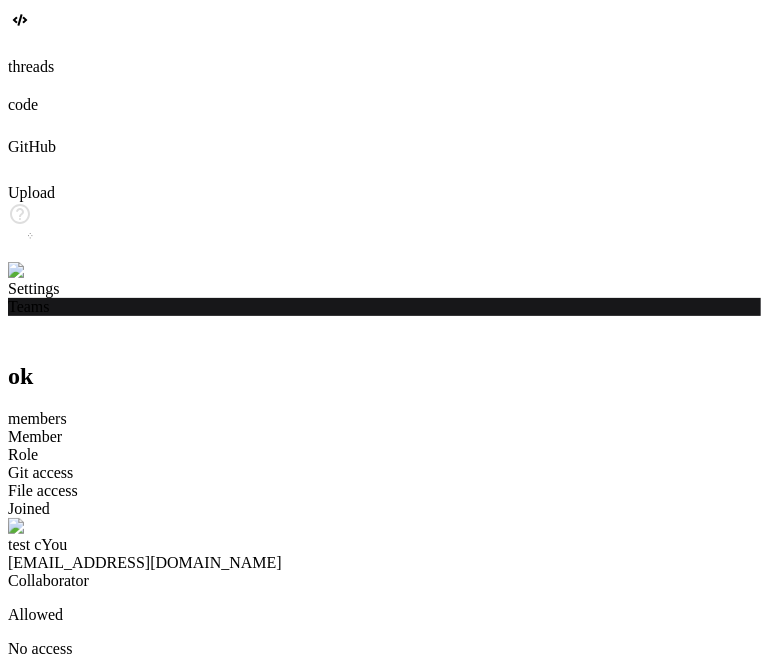 click 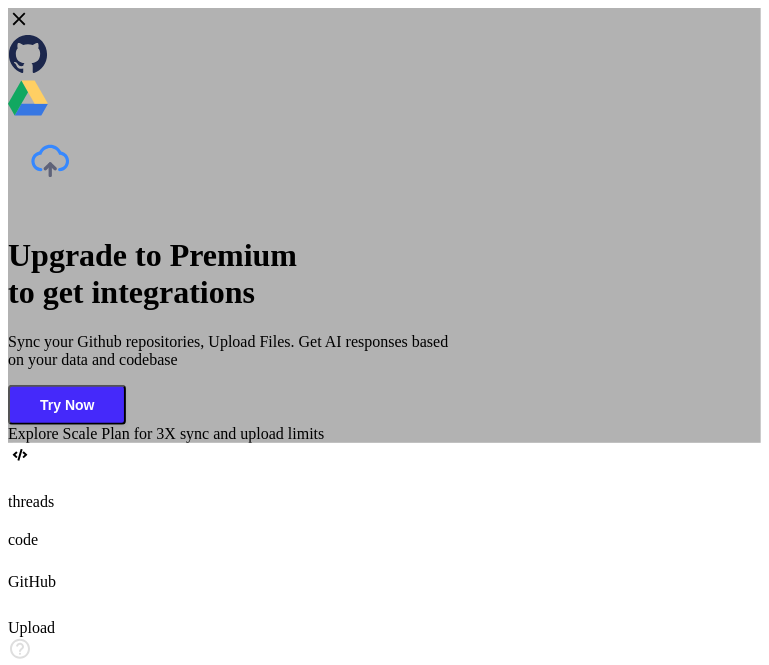 click on "Upgrade to Premium to get integrations Sync your Github repositories, Upload Files. Get AI responses based   on your data and codebase Try Now Explore Scale Plan for 3X sync and upload limits" at bounding box center (384, 225) 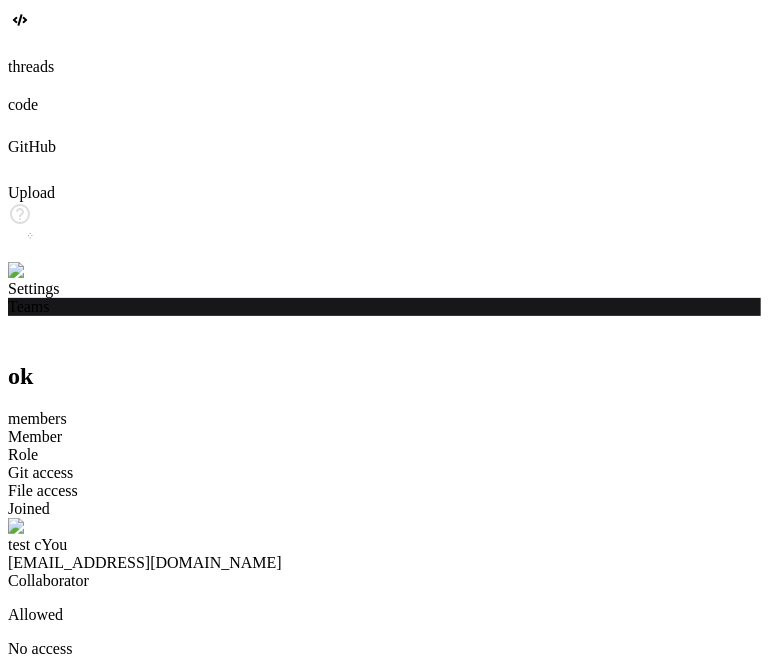 click at bounding box center [384, 126] 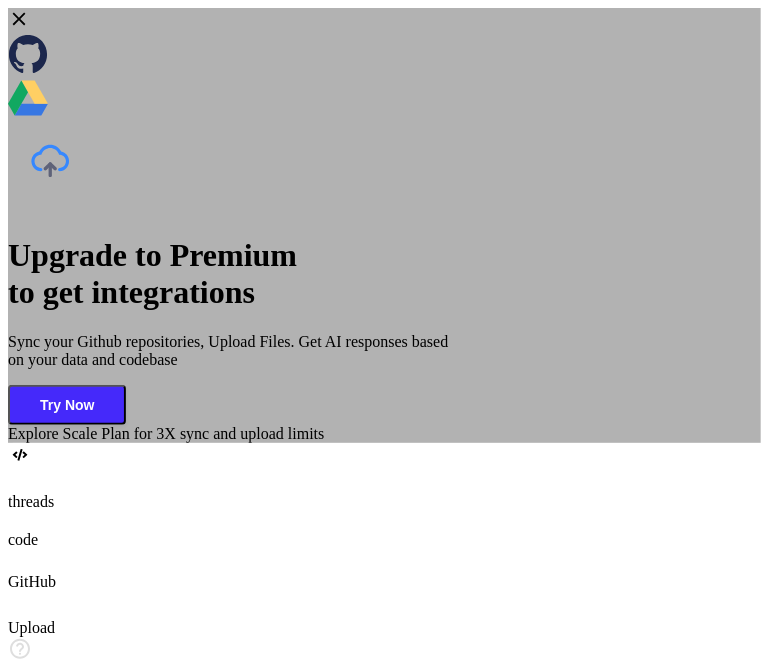 click 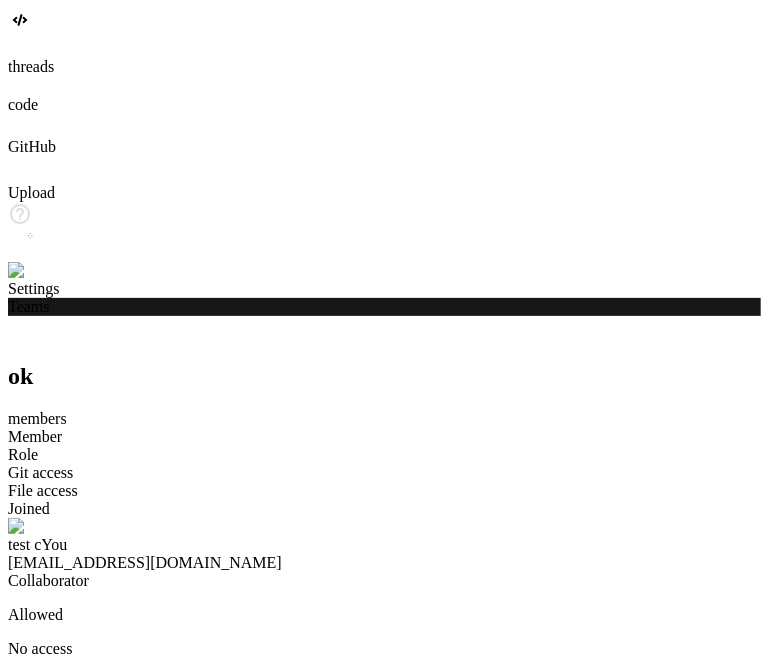click 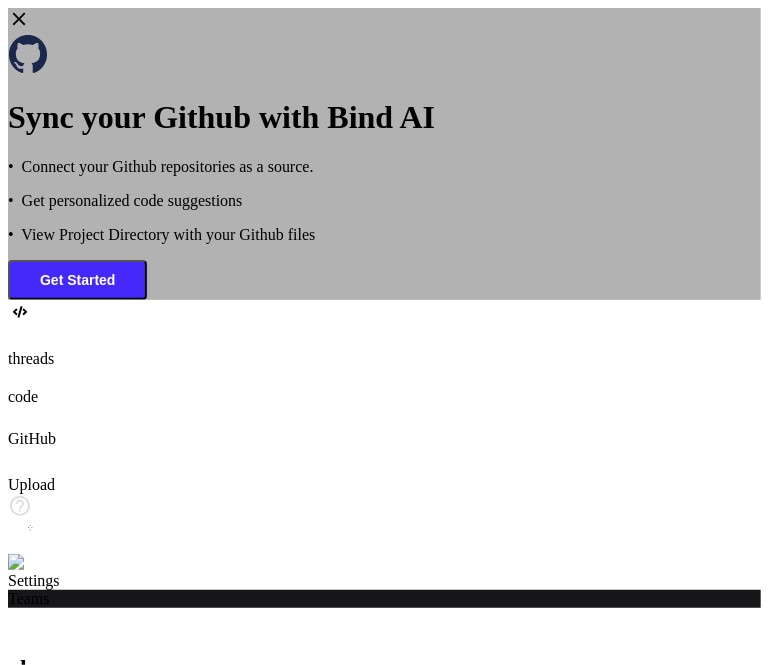 click on "Get Started" at bounding box center (77, 280) 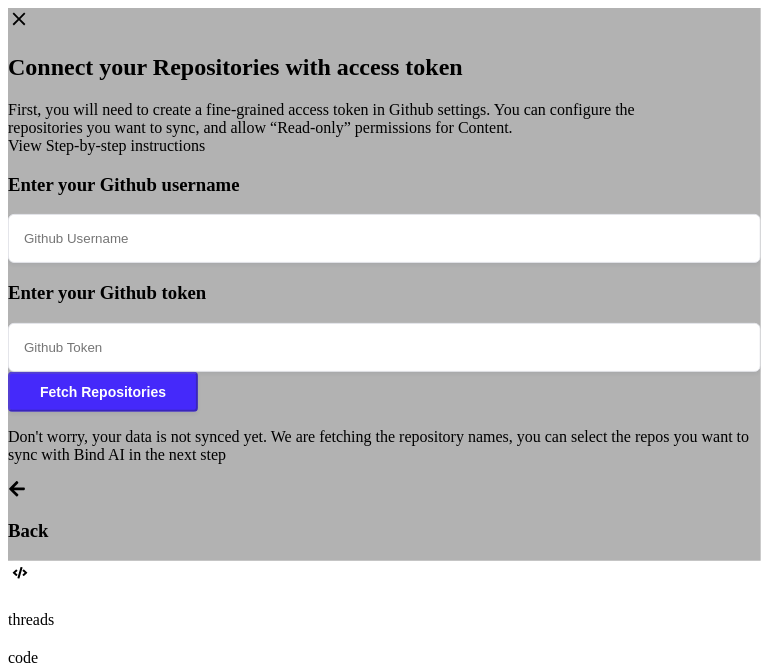 click 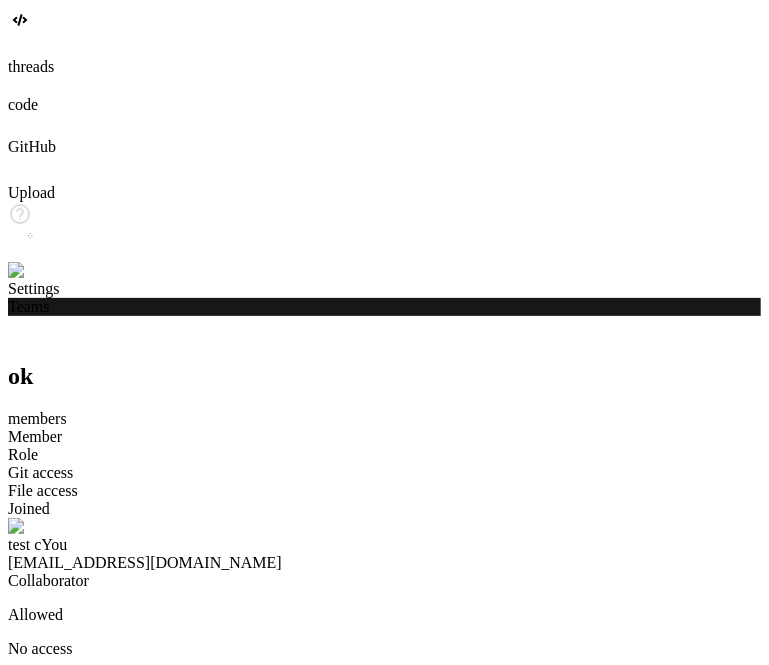 click at bounding box center (40, 271) 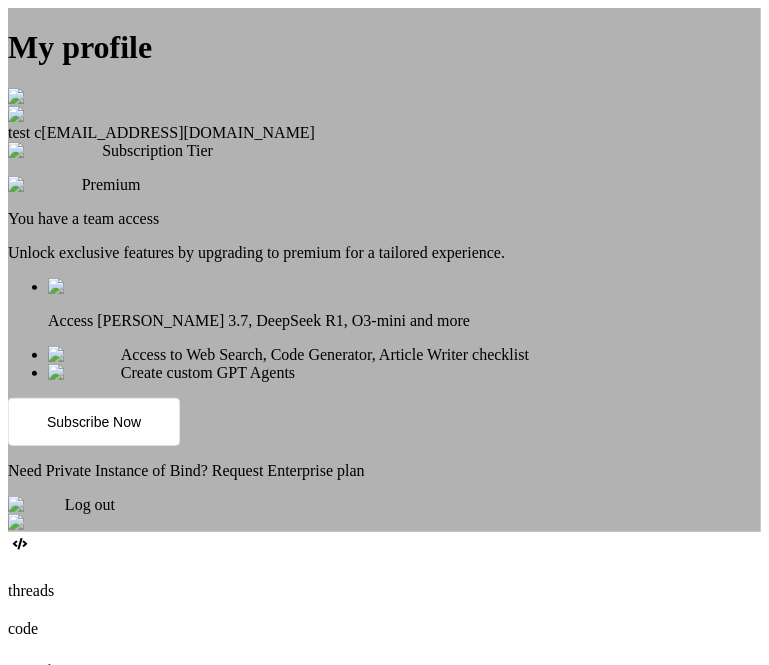 scroll, scrollTop: 127, scrollLeft: 0, axis: vertical 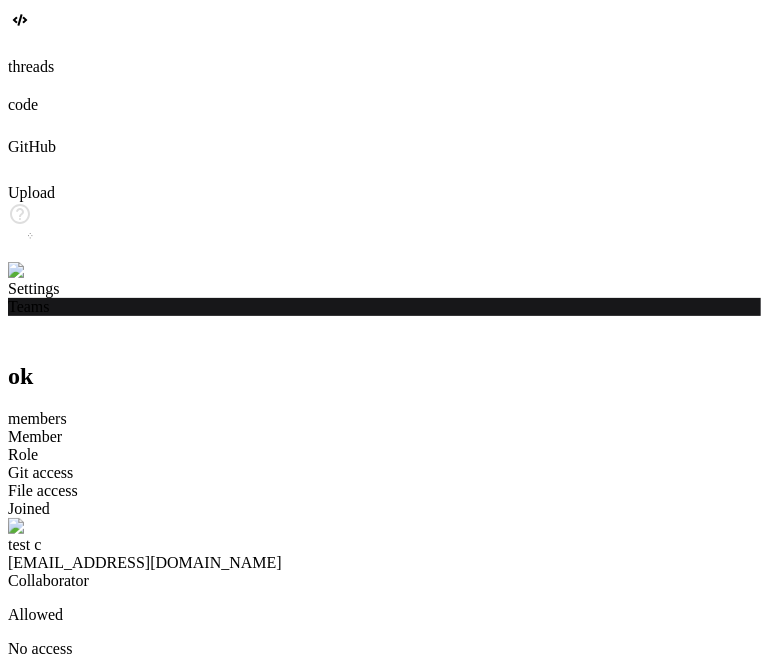 click at bounding box center (35, 271) 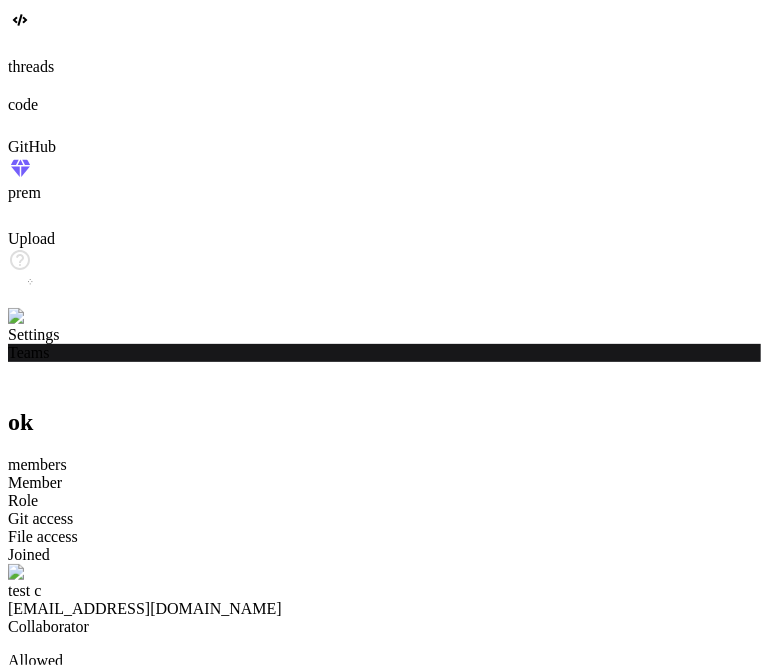 click 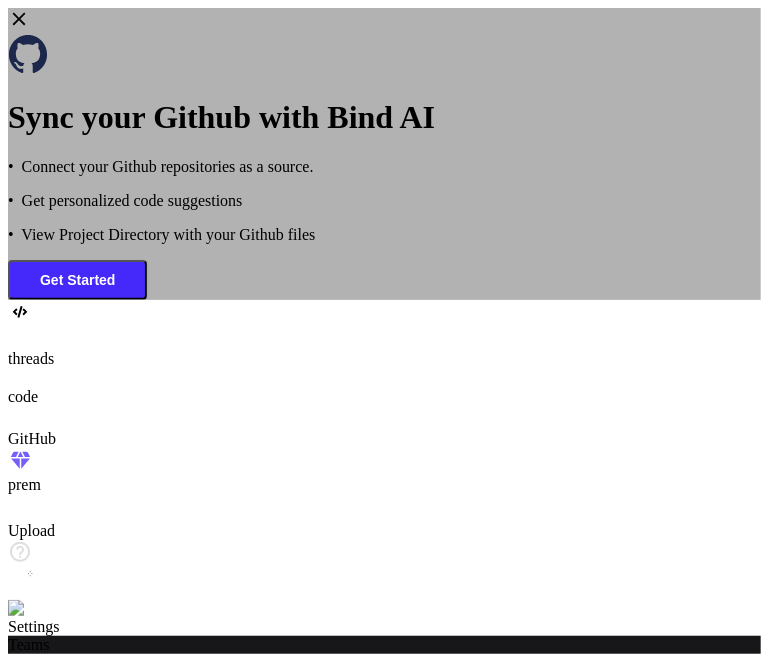 click 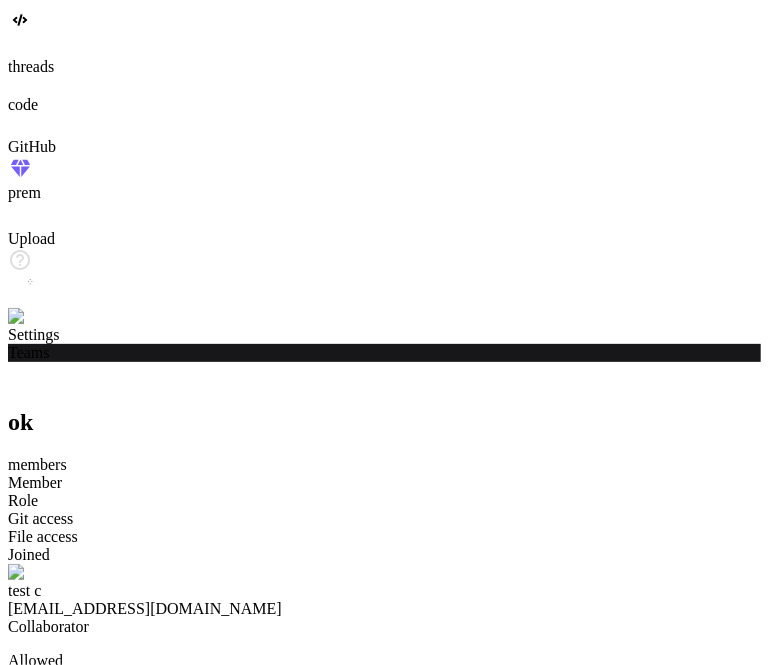 click 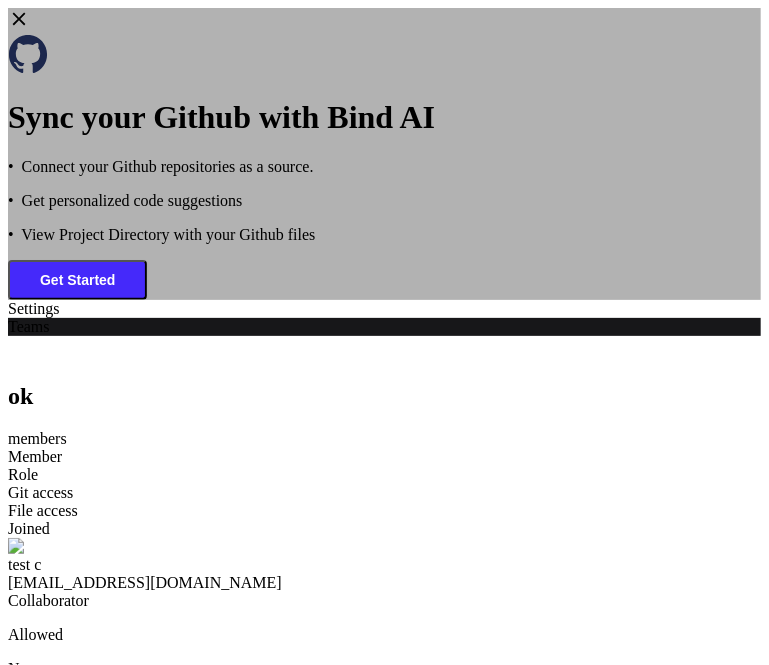 click on "Sync your Github with Bind AI •  Connect your Github repositories as a source. •  Get personalized code suggestions •  View Project Directory with your Github files Get Started" at bounding box center (384, 154) 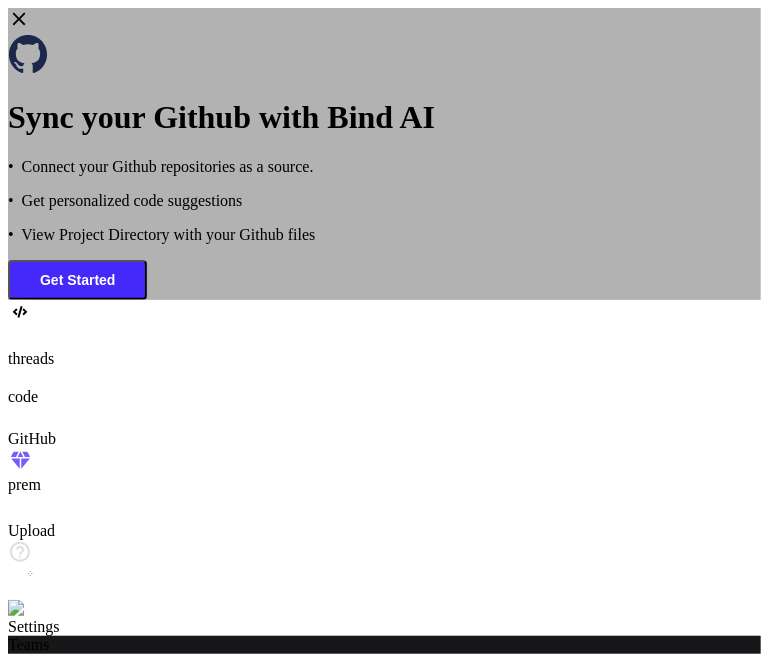 click 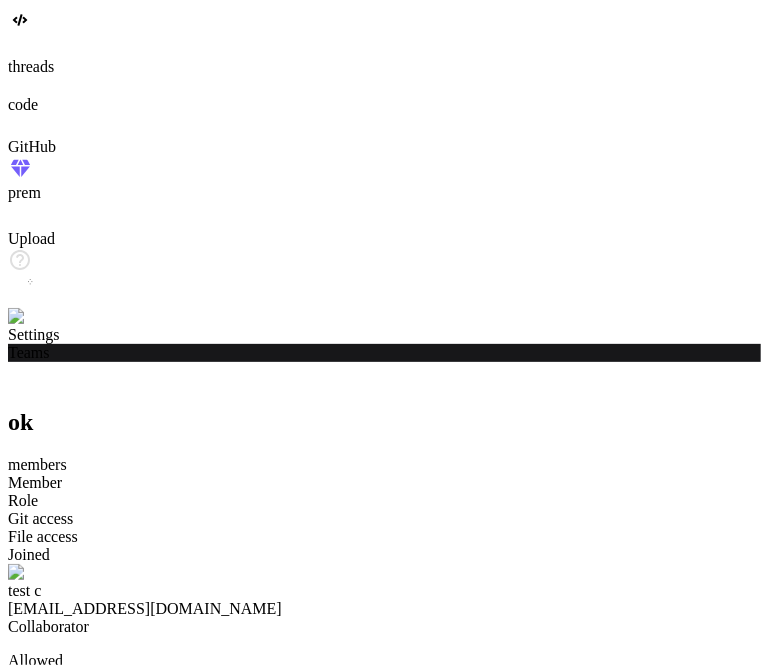 click 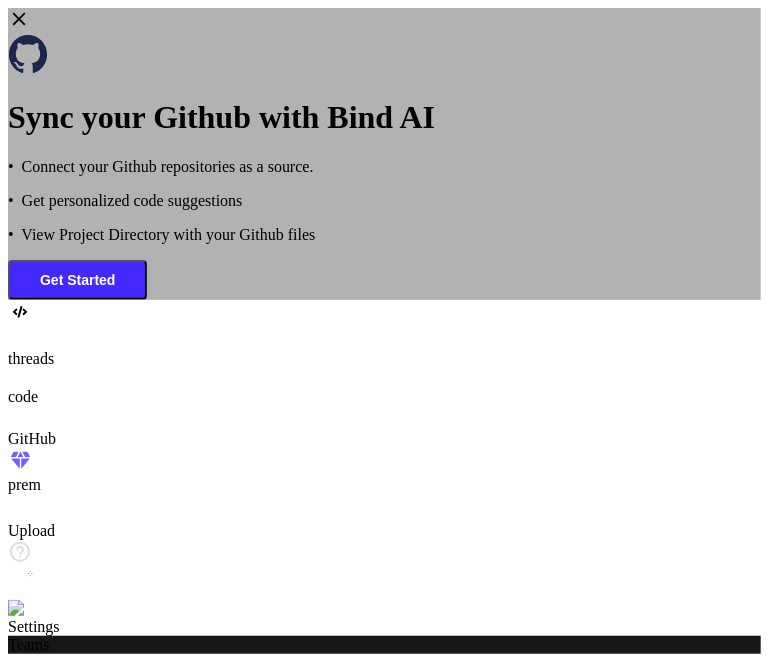 click 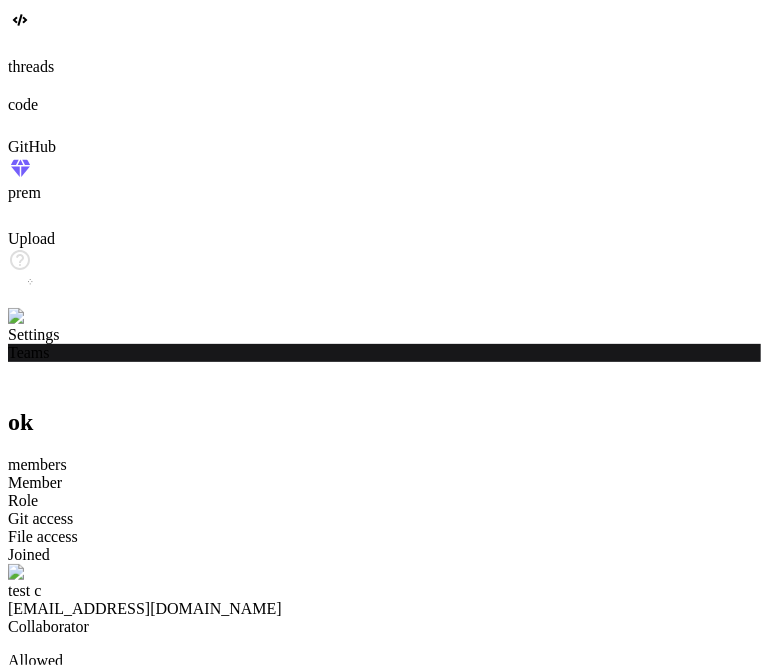 click 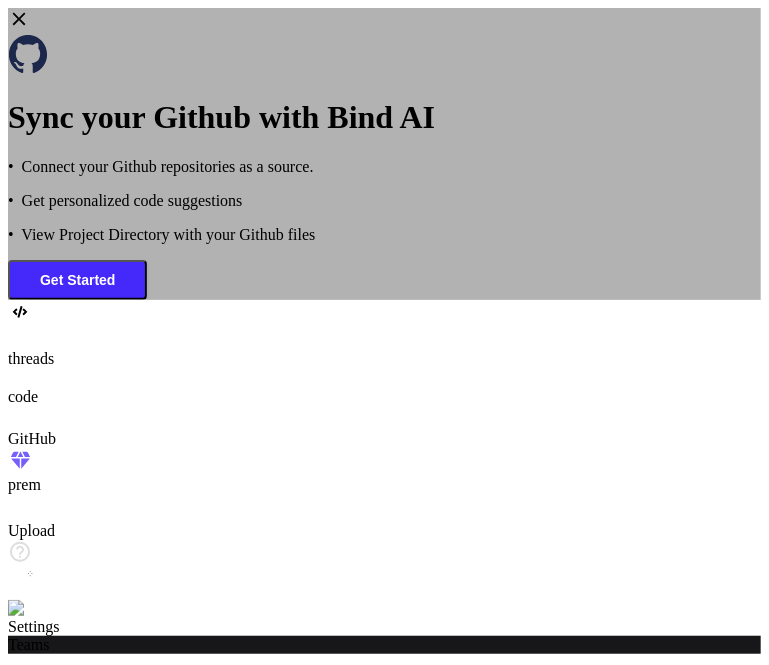 click 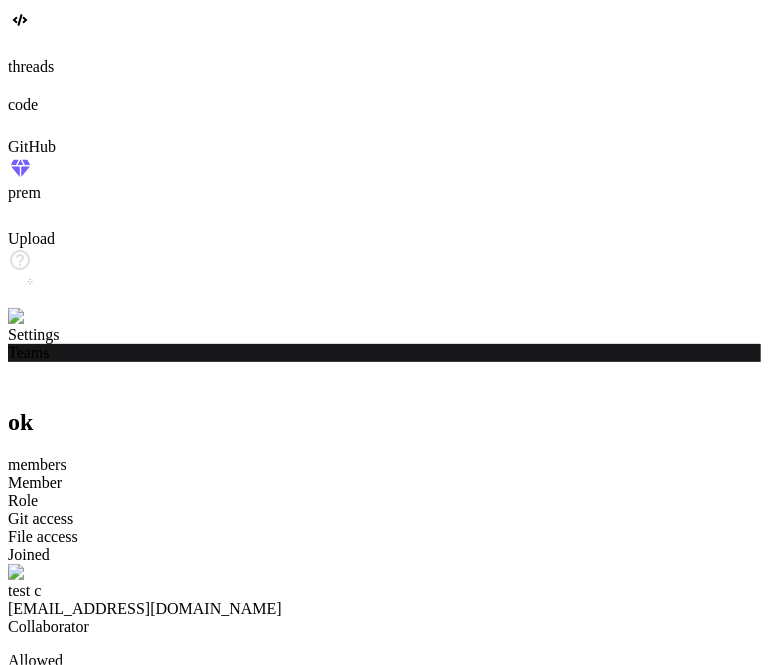 click 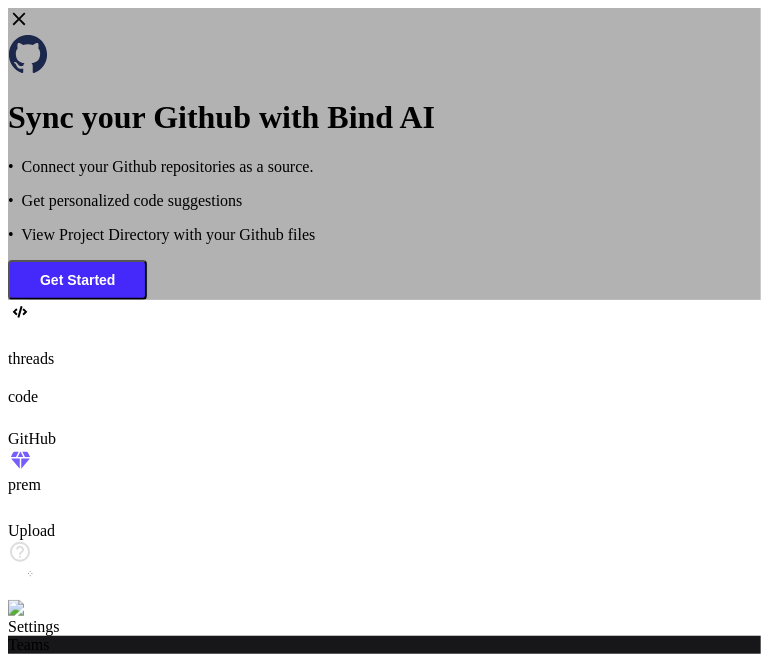 click 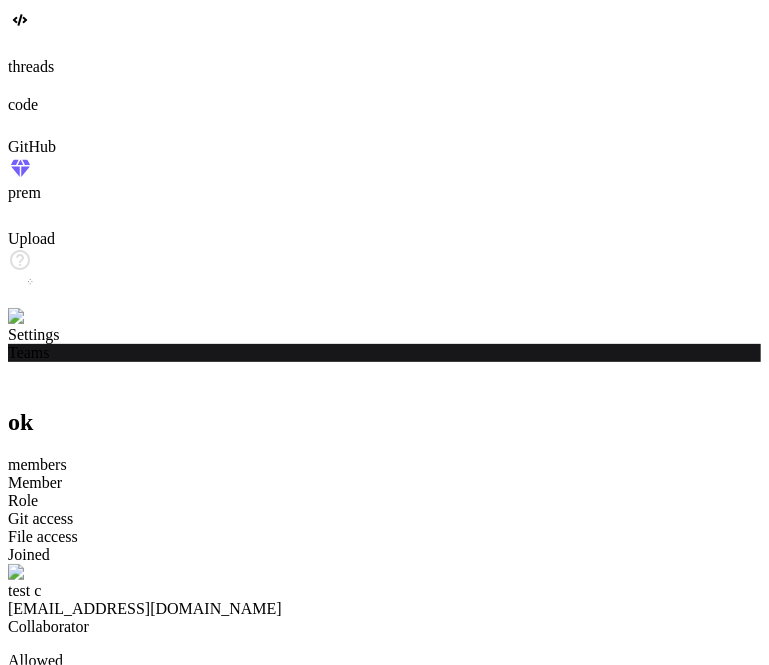 click at bounding box center (384, 126) 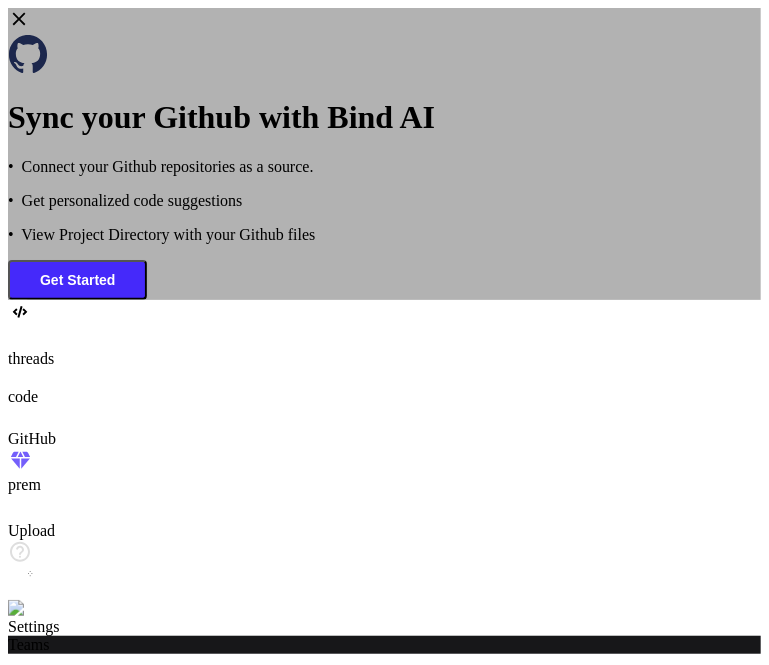 click 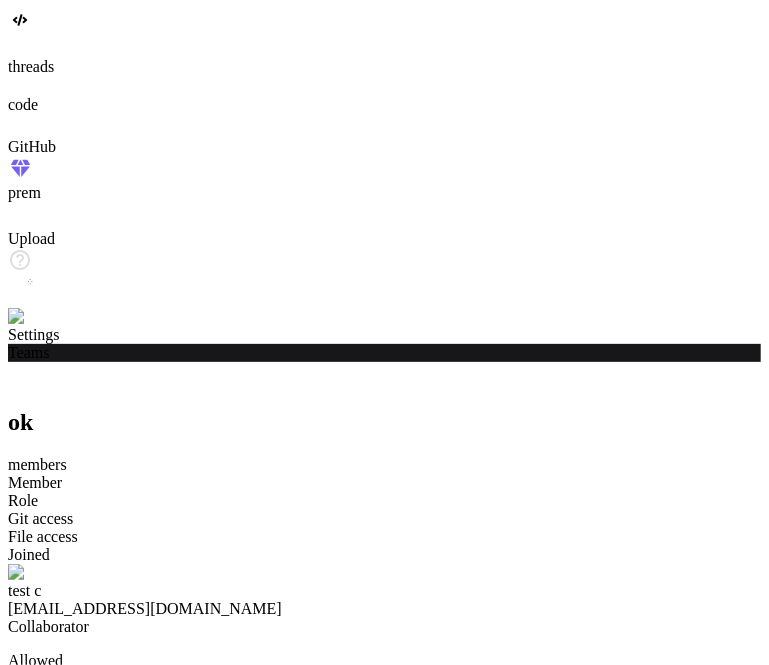click at bounding box center [384, 126] 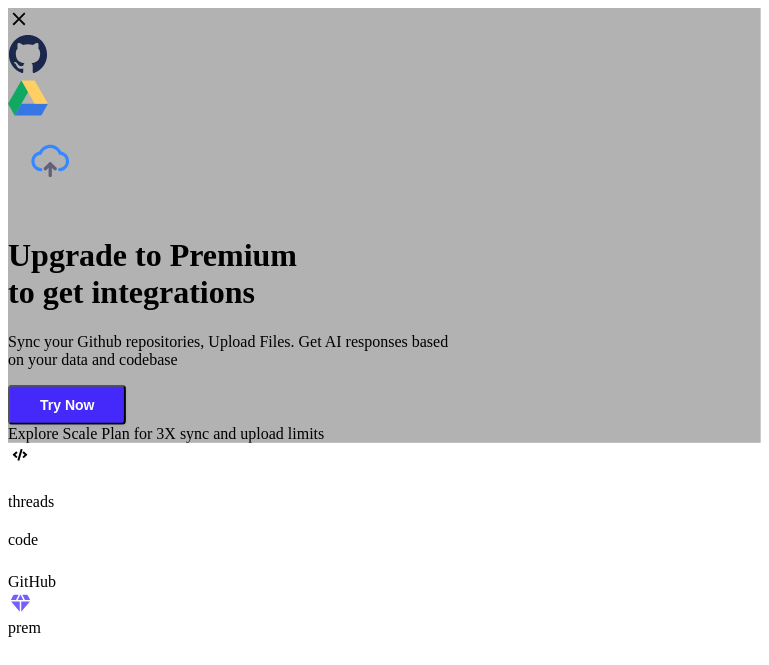 click 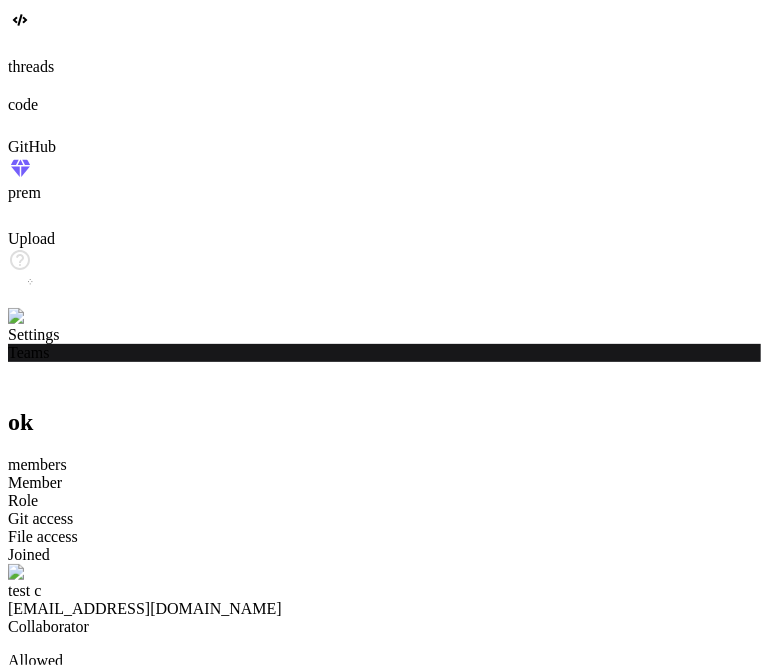 click at bounding box center [40, 317] 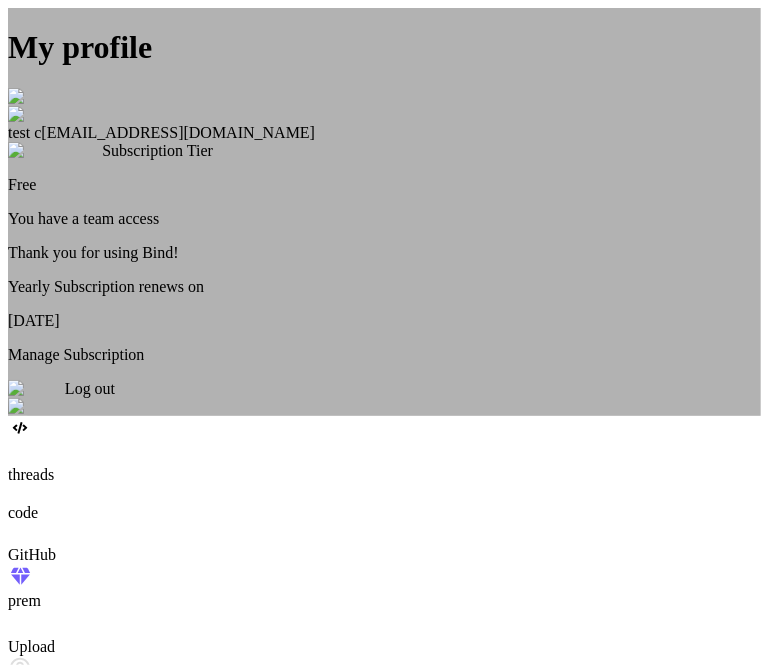 click on "Manage Subscription" at bounding box center [384, 355] 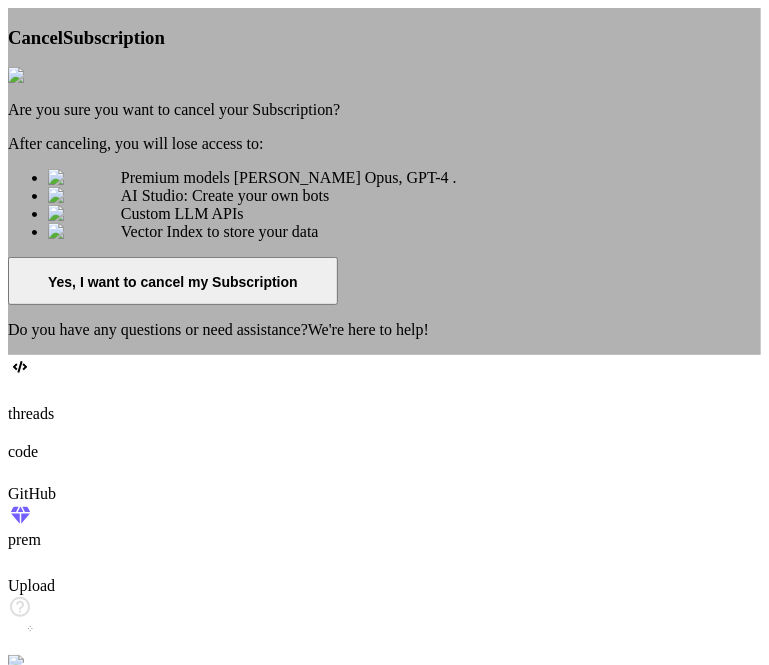 click on "Yes, I want to cancel my Subscription" at bounding box center (173, 282) 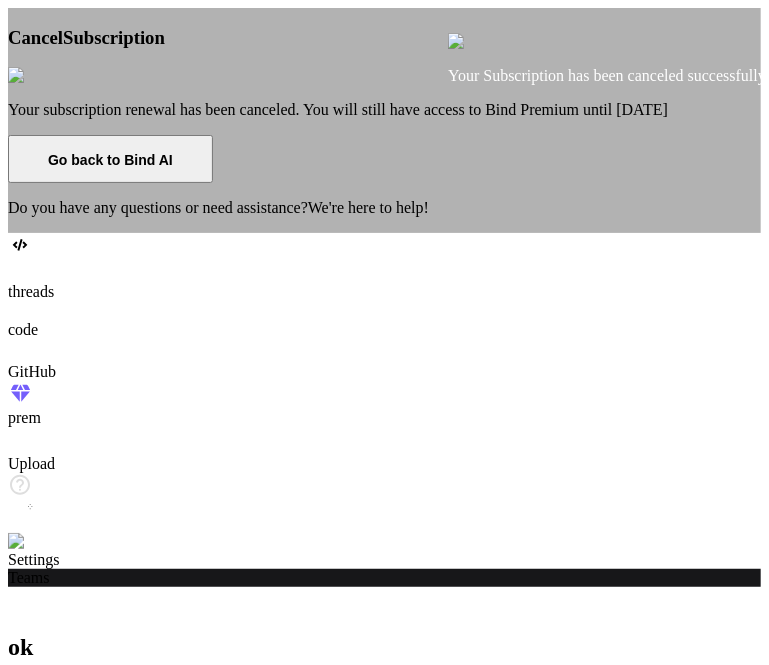 click on "Cancel  Subscription Your subscription renewal has been canceled. You will still have access to Bind Premium until   August 09, 2025 Go back to Bind AI Do you have any questions or need assistance? We're here to help!" at bounding box center (384, 122) 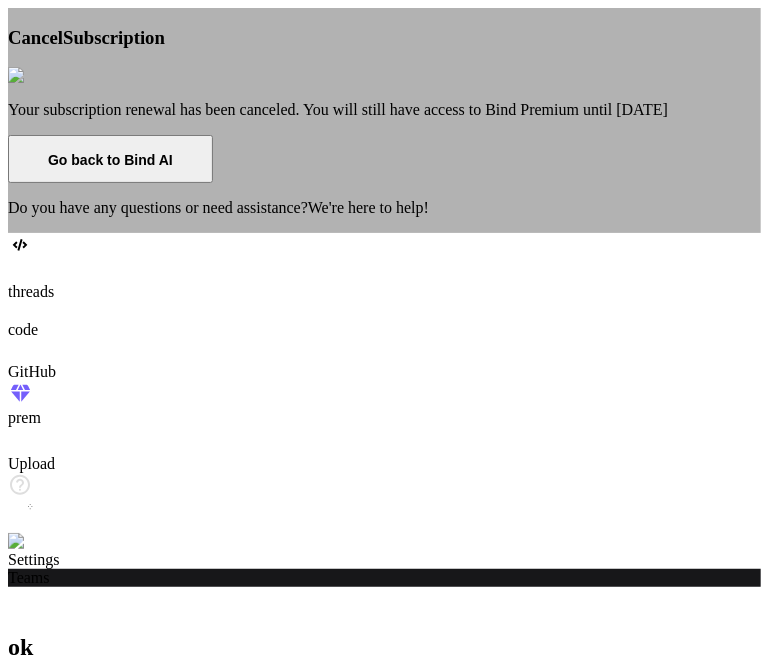 click at bounding box center (32, 76) 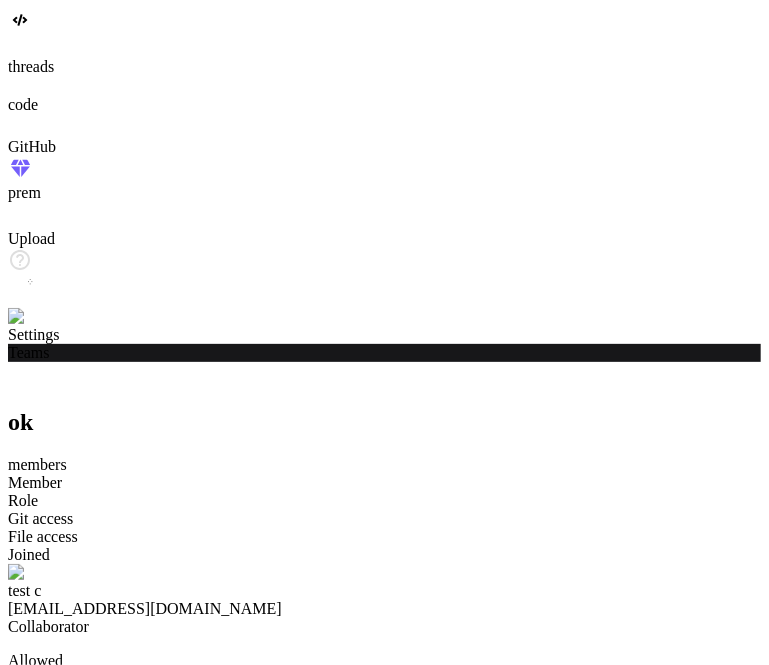 click 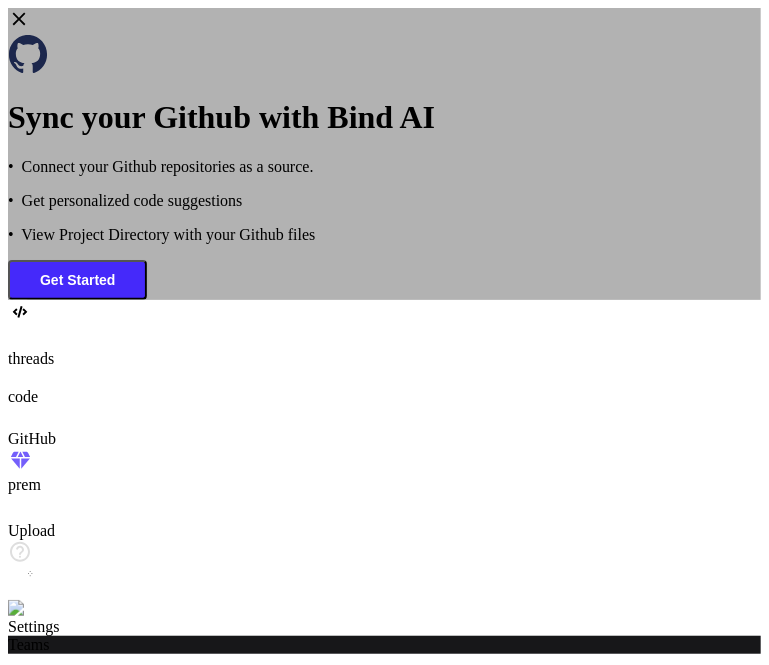 click 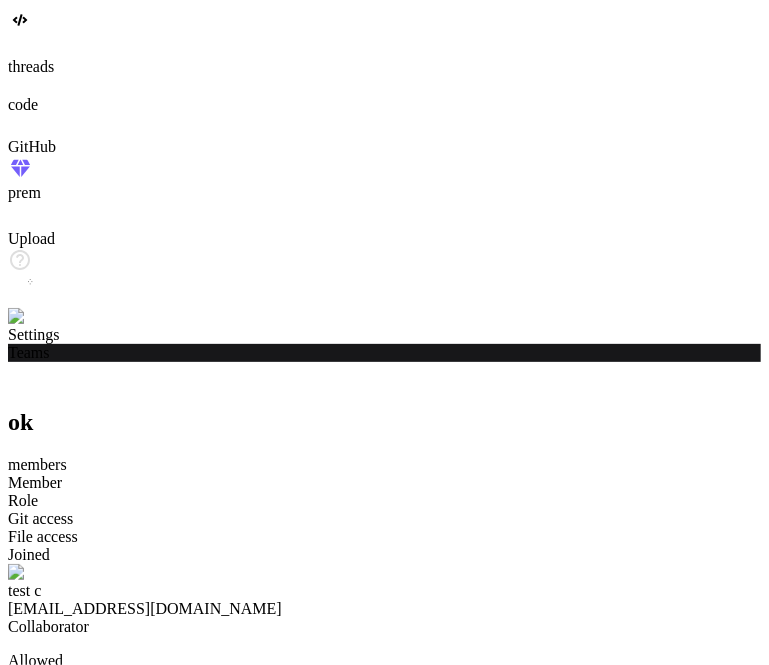 click 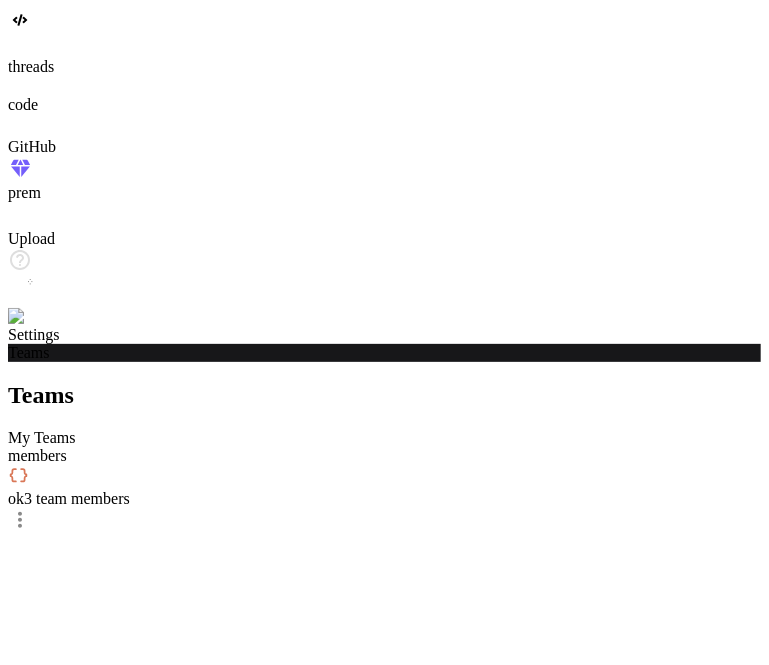 click 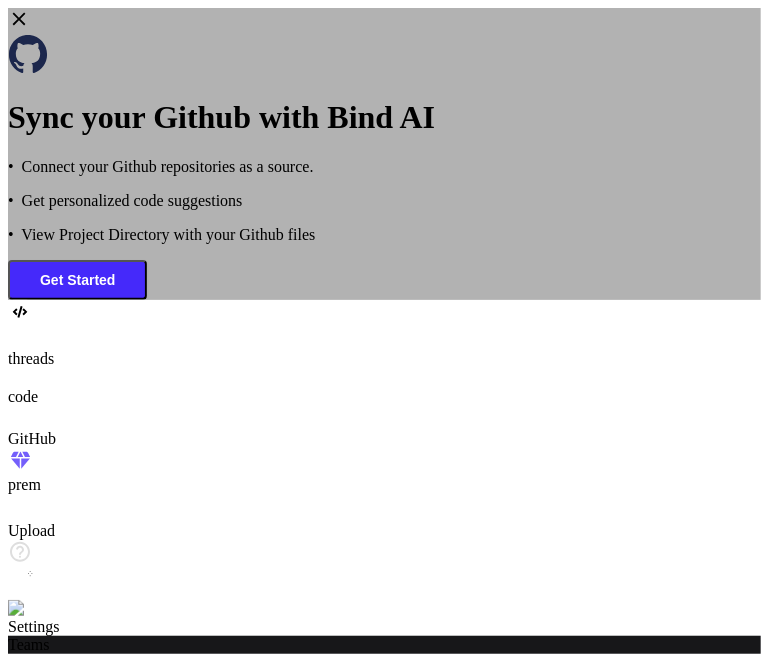 click 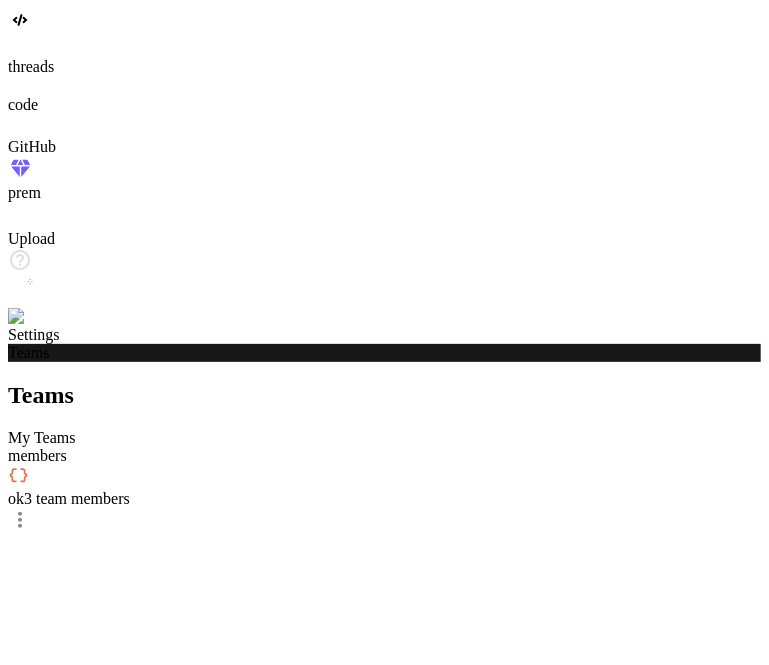 click at bounding box center (40, 317) 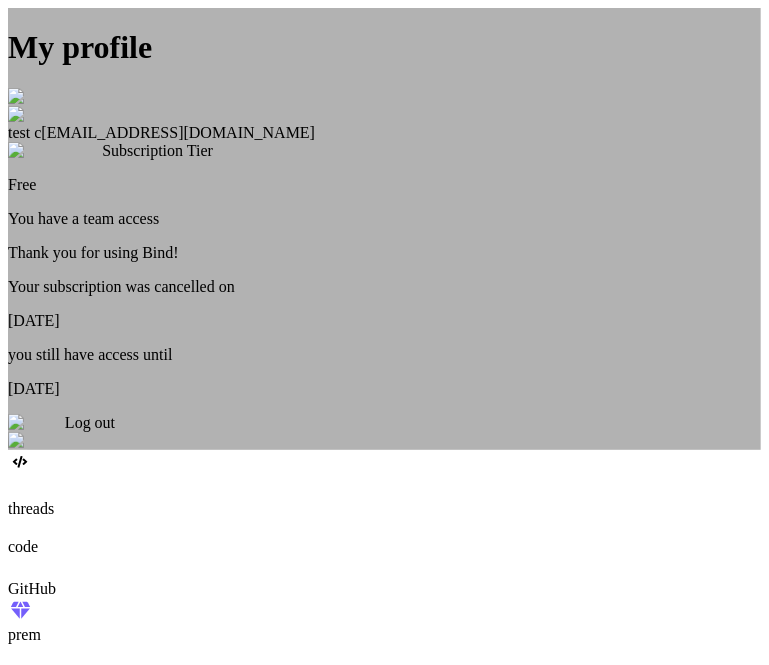 click on "Log out" at bounding box center (90, 422) 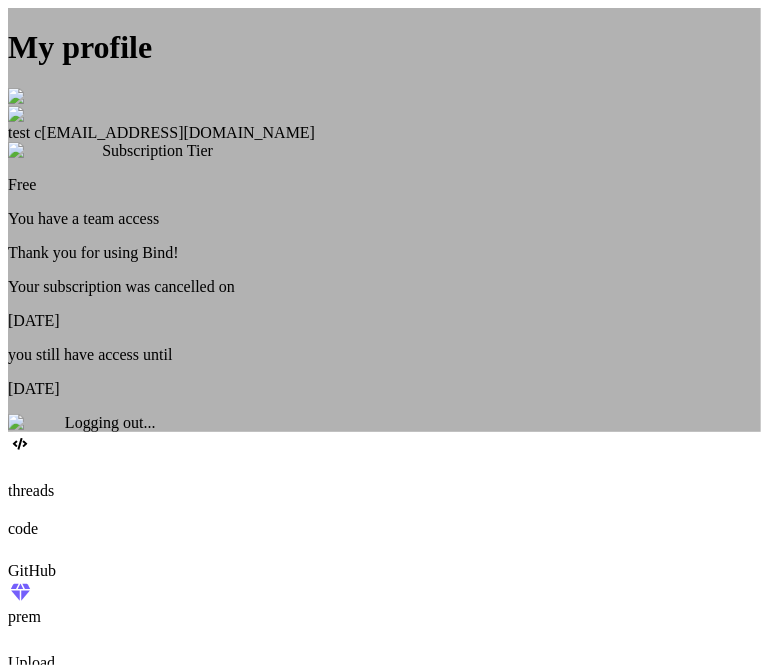 click at bounding box center [32, 97] 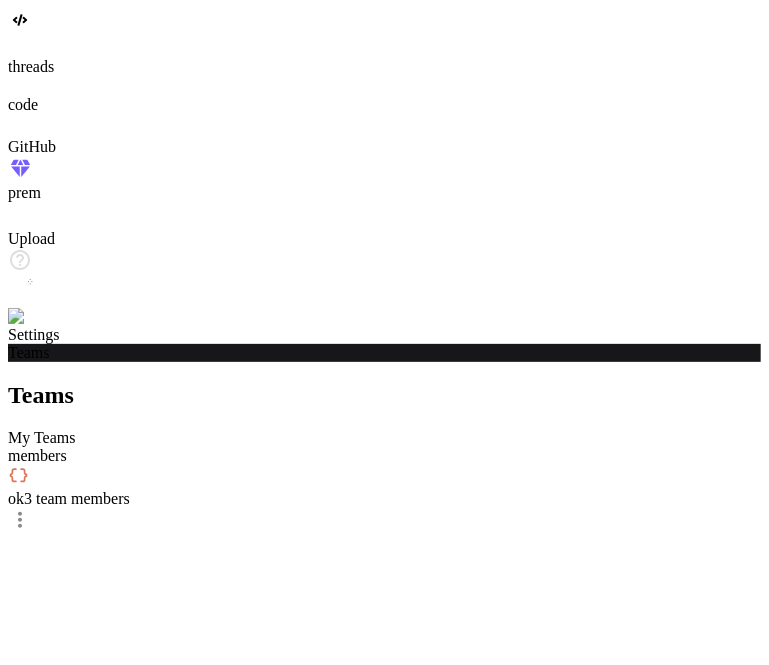 click 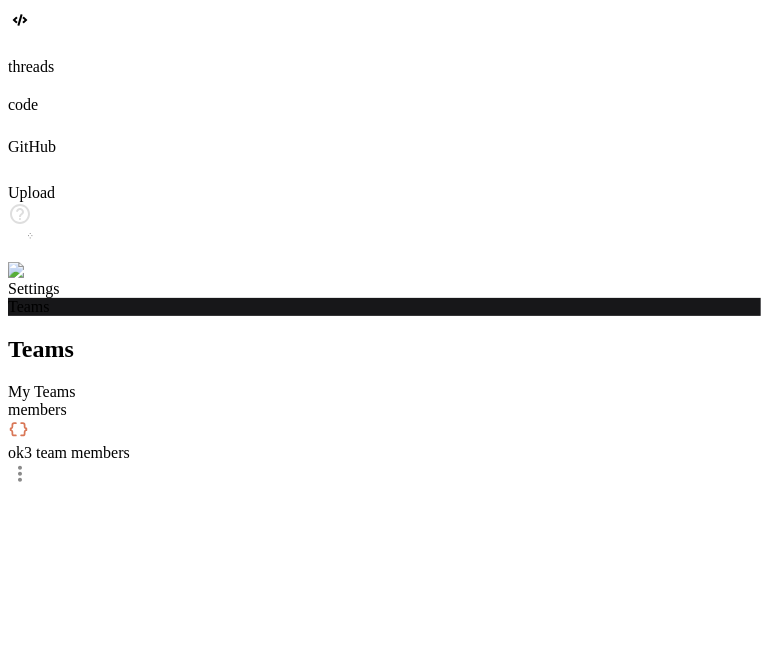 click on "GitHub" at bounding box center [384, 135] 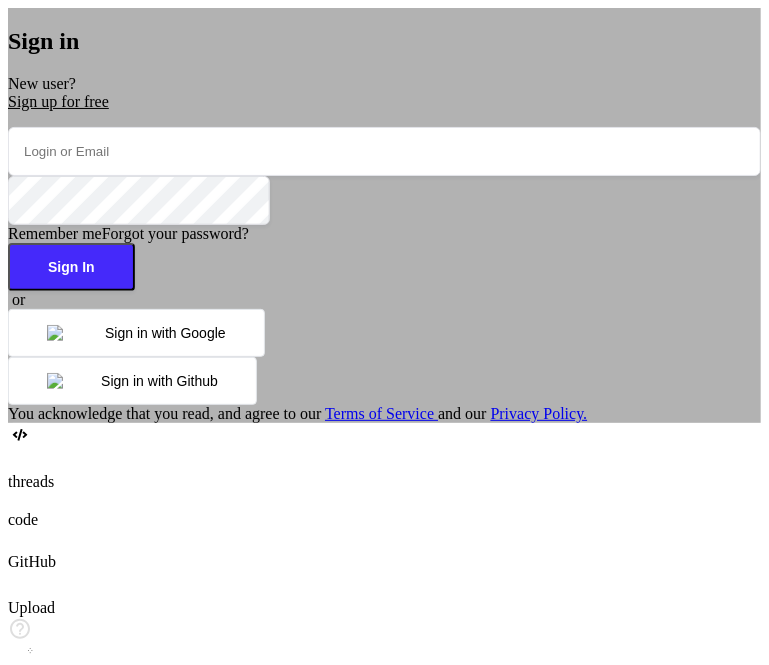 click at bounding box center [384, 151] 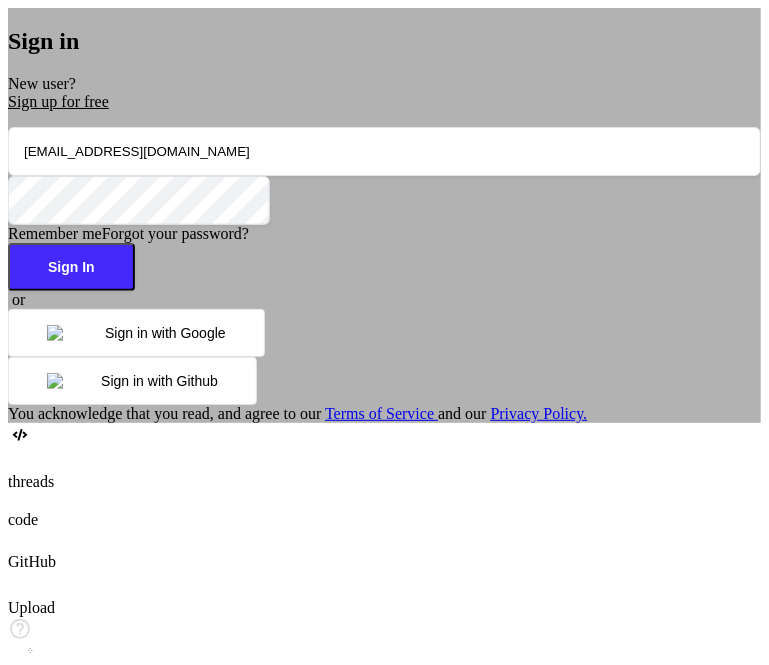 type on "app6@yopmail.com" 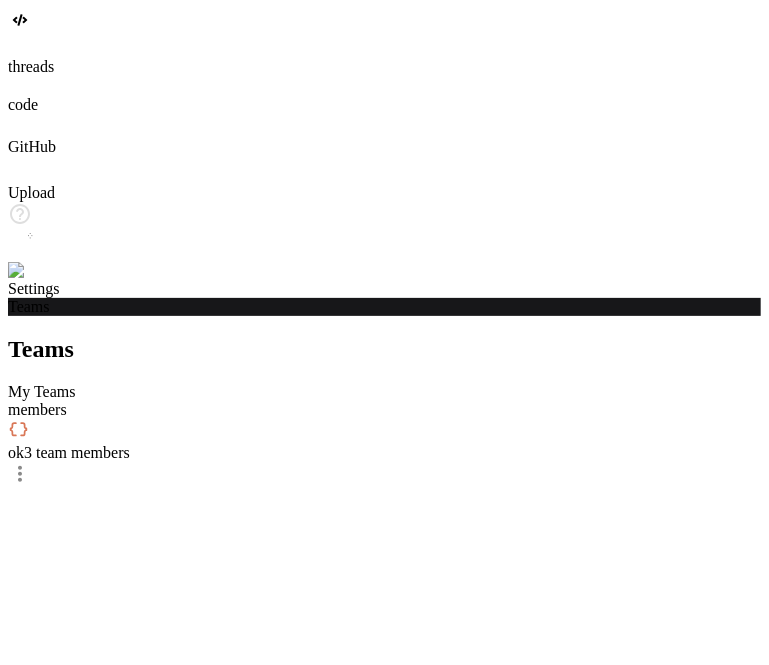 click 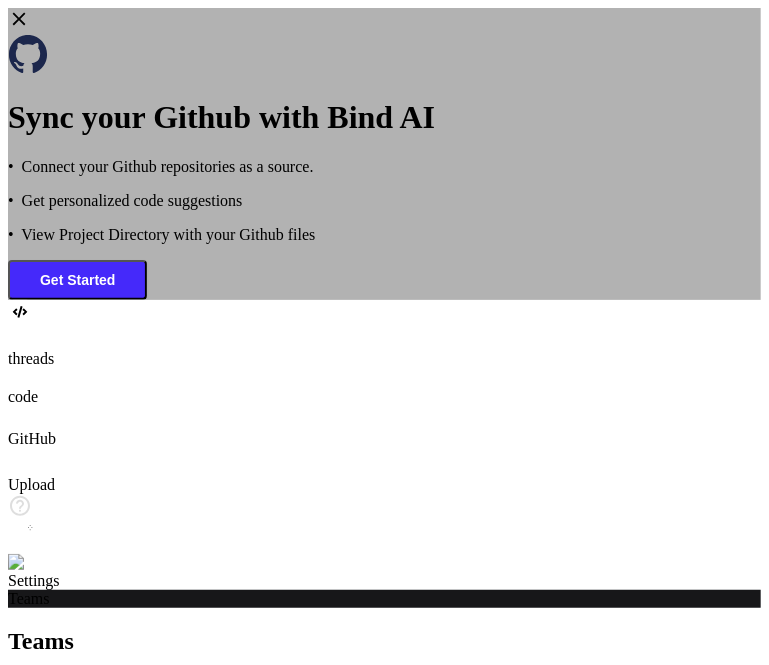 click on "Get Started" at bounding box center [77, 280] 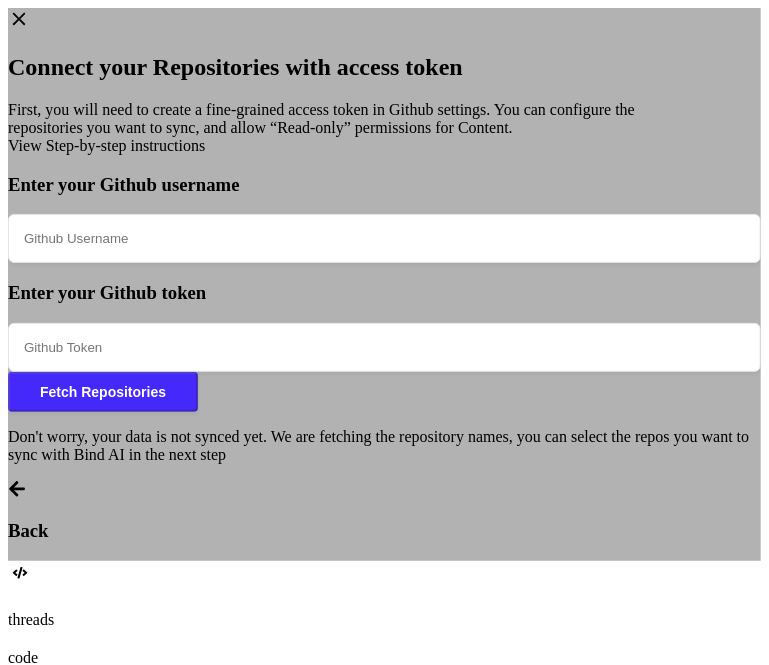 click at bounding box center (384, 347) 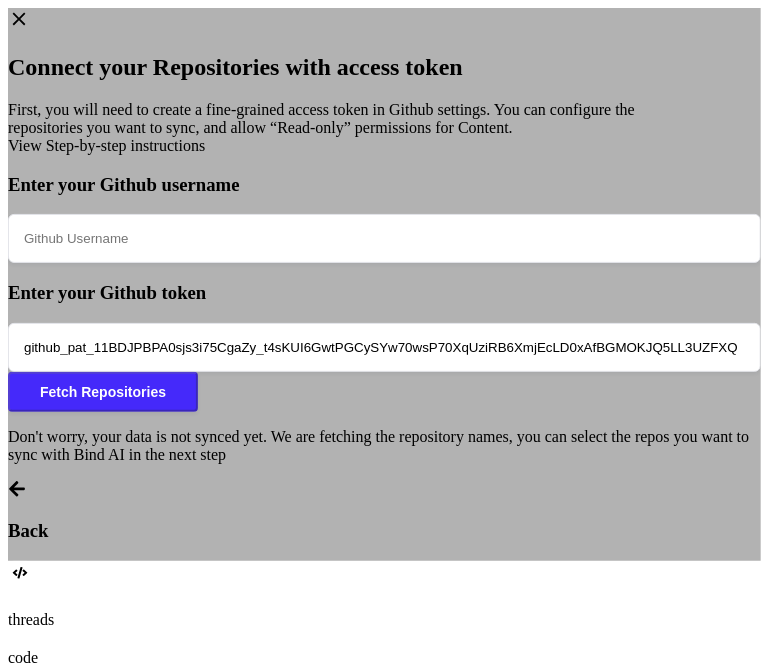 scroll, scrollTop: 0, scrollLeft: 335, axis: horizontal 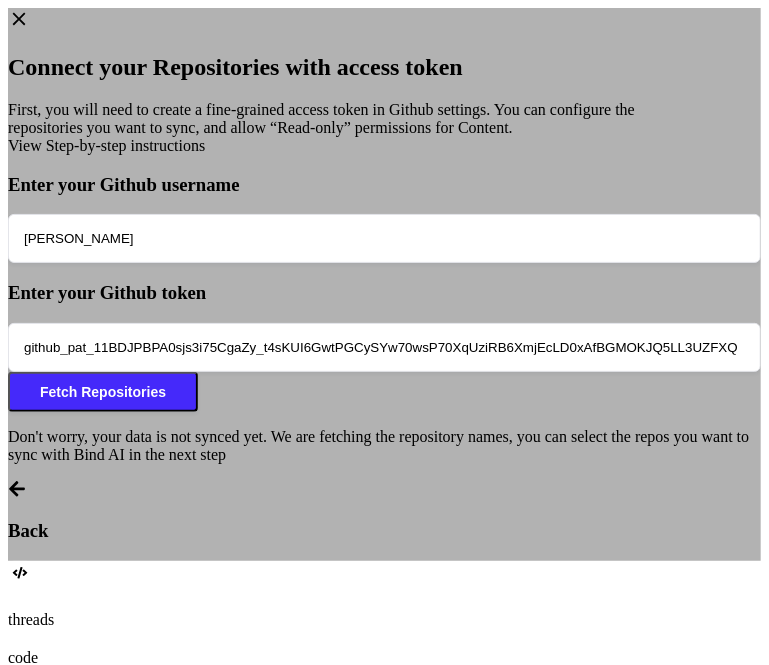 type on "saravanan-chandra" 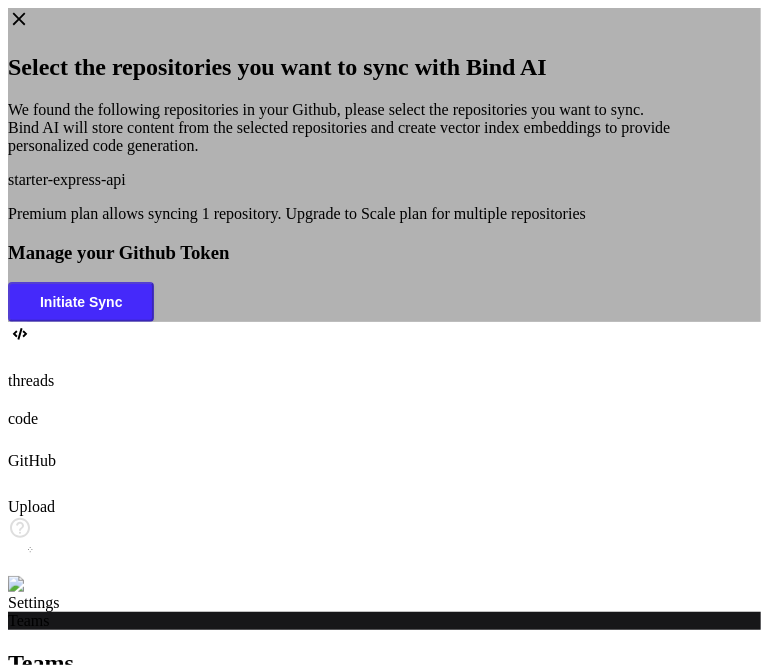 click at bounding box center [384, 171] 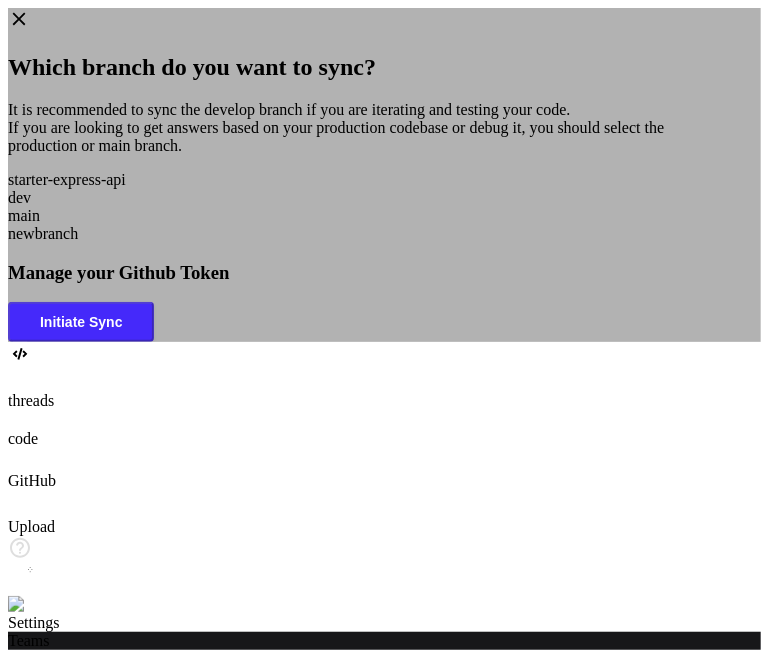 click on "Manage your Github Token" at bounding box center (384, 273) 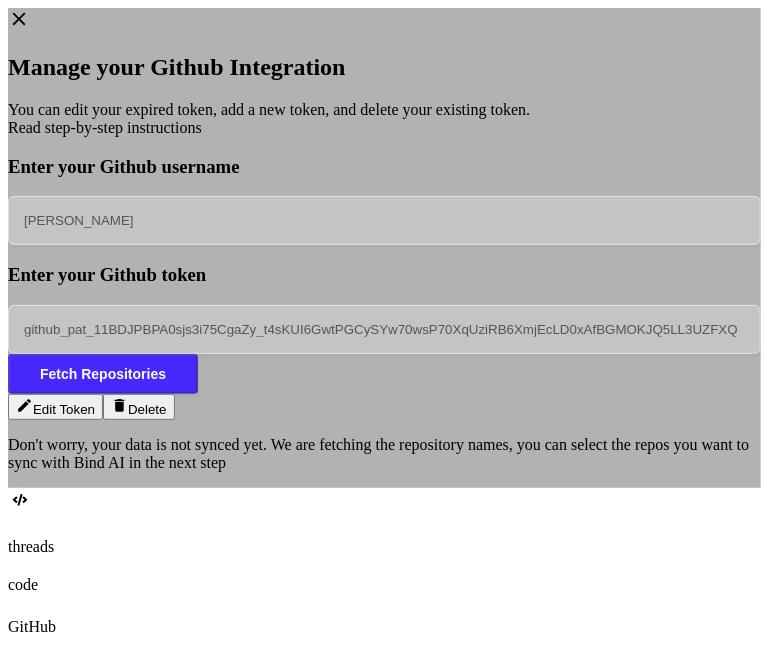 click on "Edit Token" at bounding box center (64, 409) 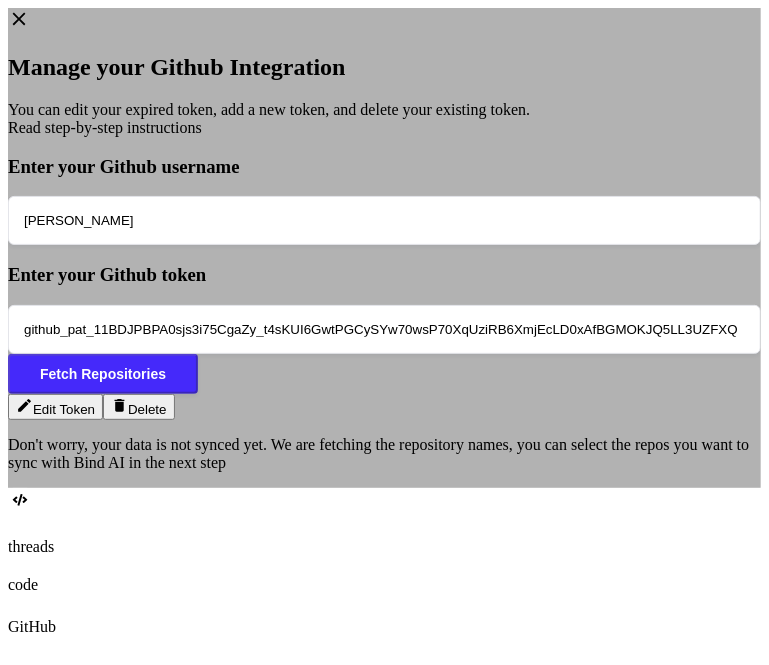 click on "saravanan-chandra" at bounding box center (384, 220) 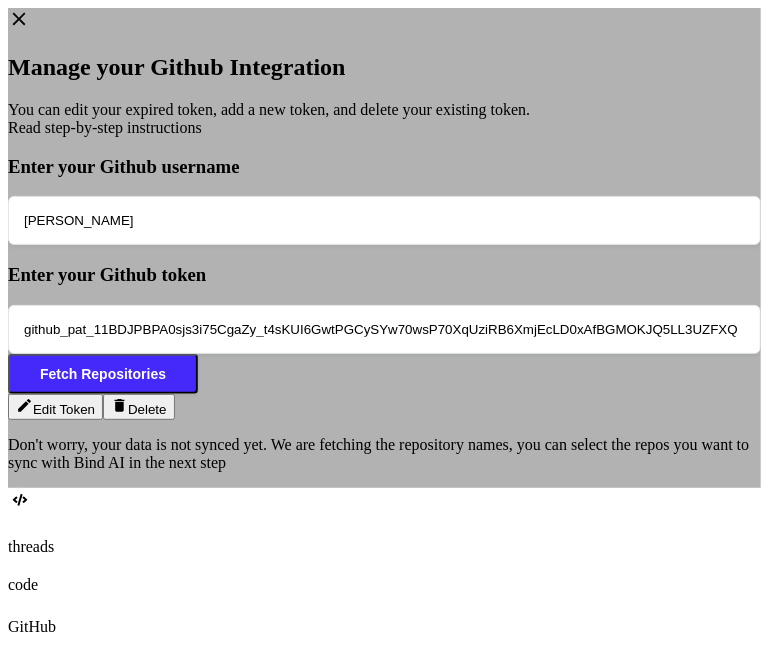 type on "saravanan-chandra" 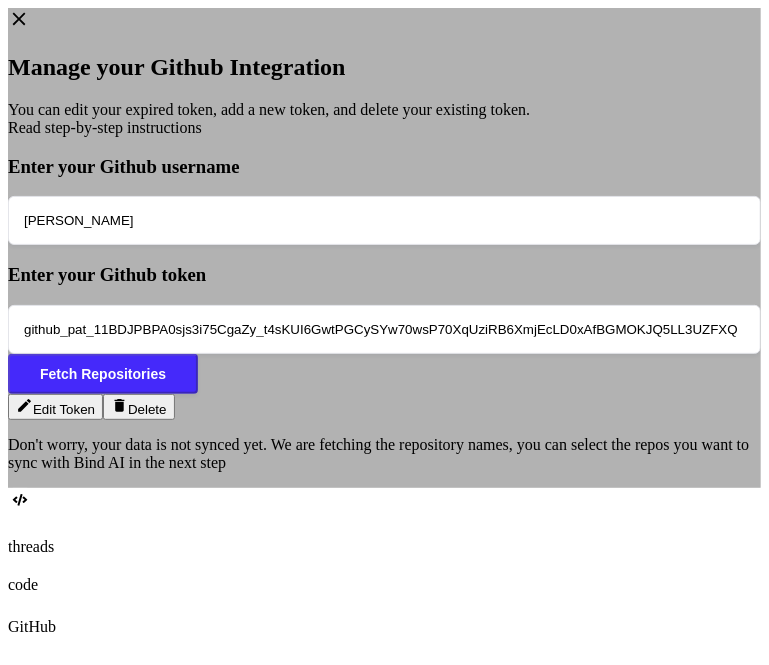 click 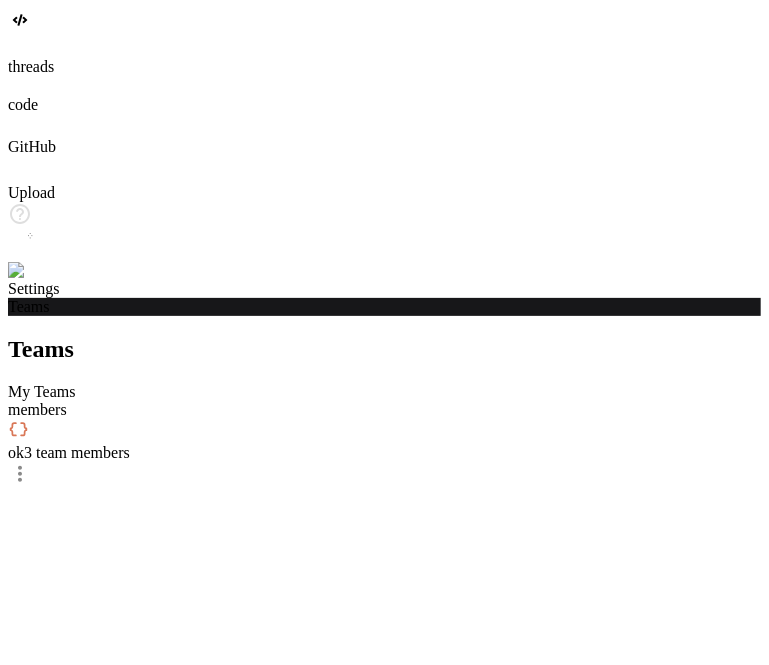 click 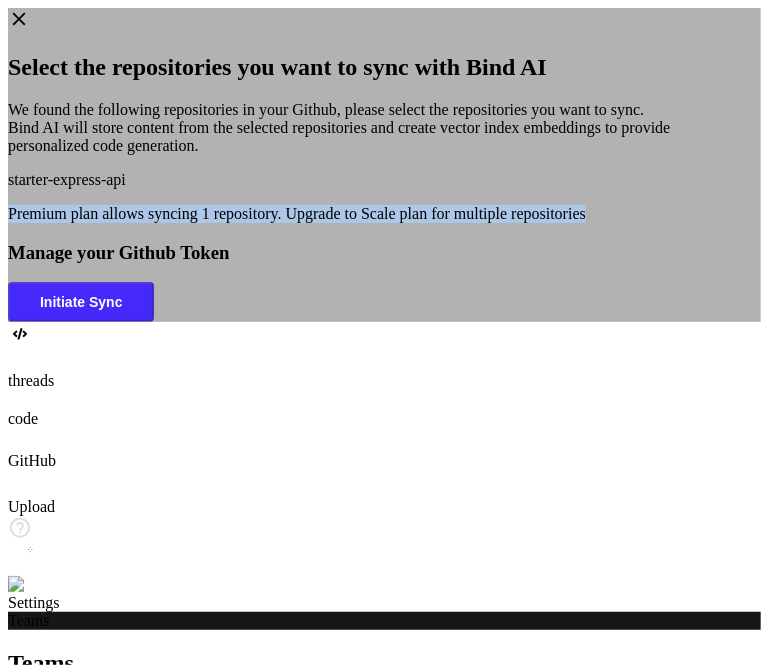 drag, startPoint x: 24, startPoint y: 418, endPoint x: 659, endPoint y: 417, distance: 635.0008 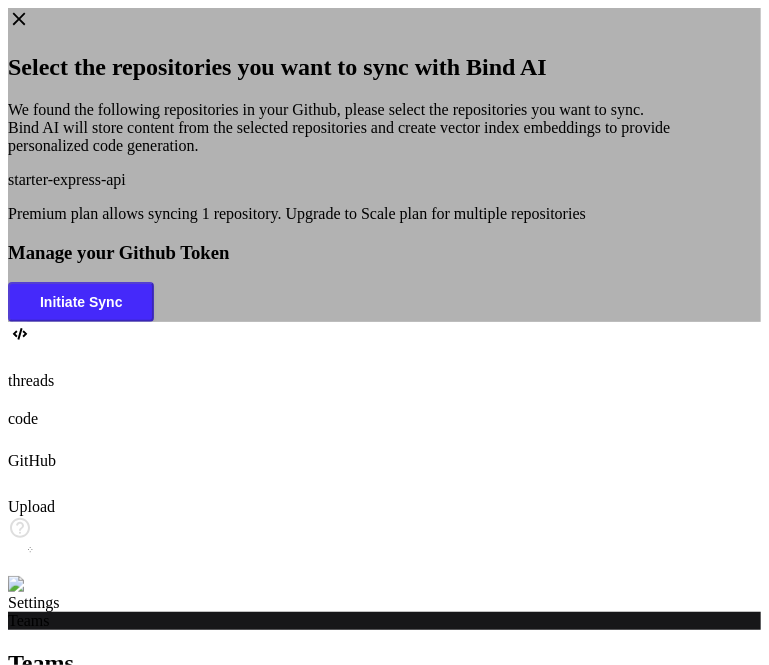 click 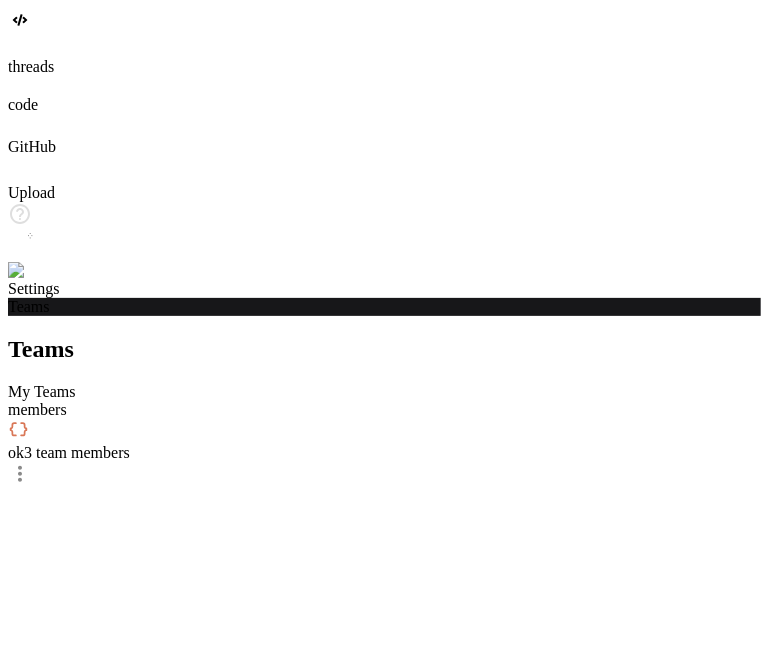 click at bounding box center [40, 271] 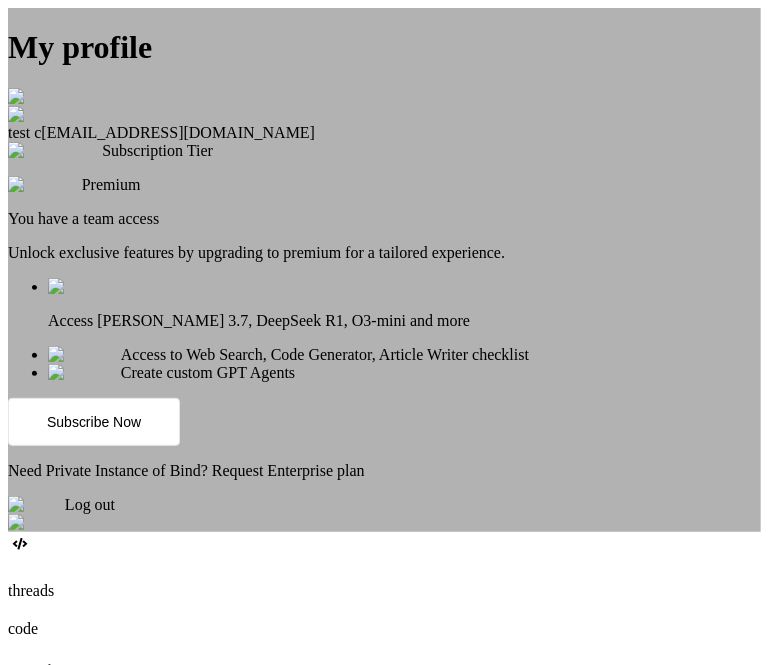 scroll, scrollTop: 127, scrollLeft: 0, axis: vertical 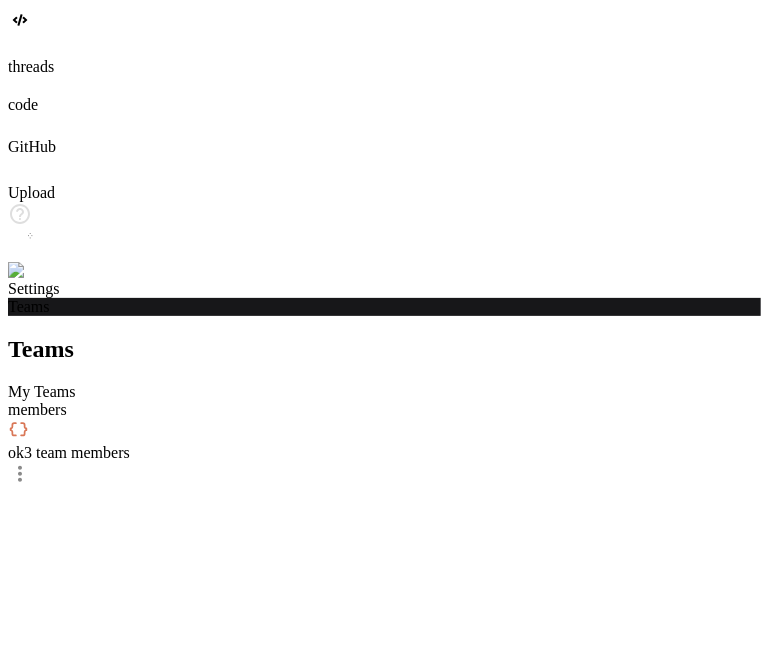 click 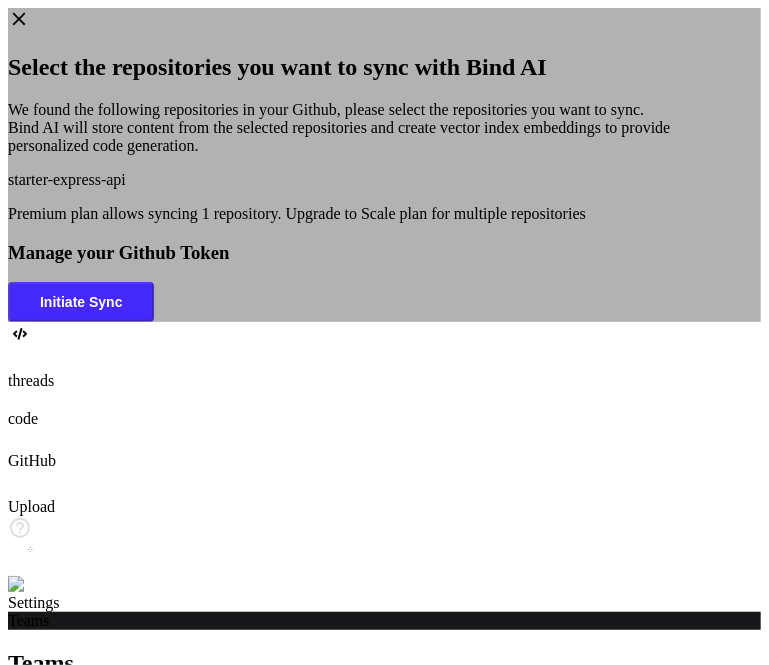 click 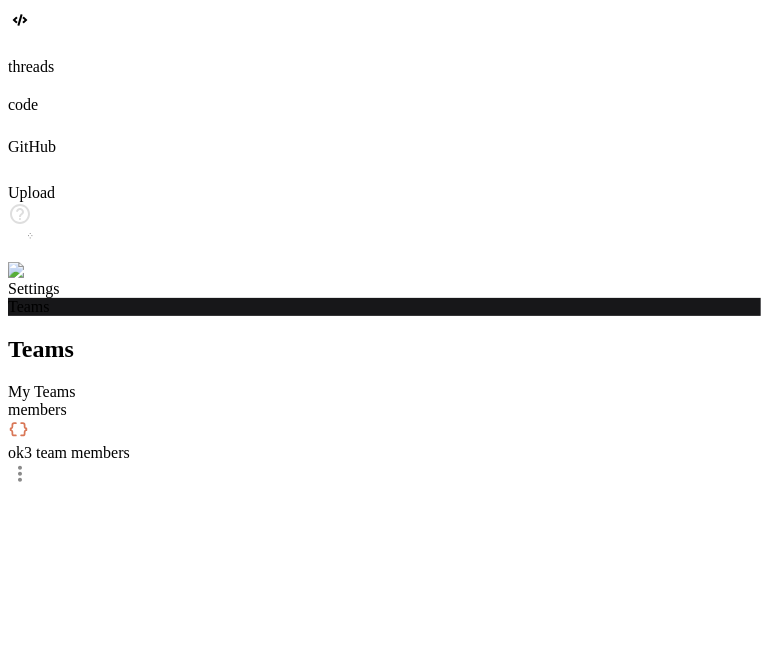 click at bounding box center [40, 271] 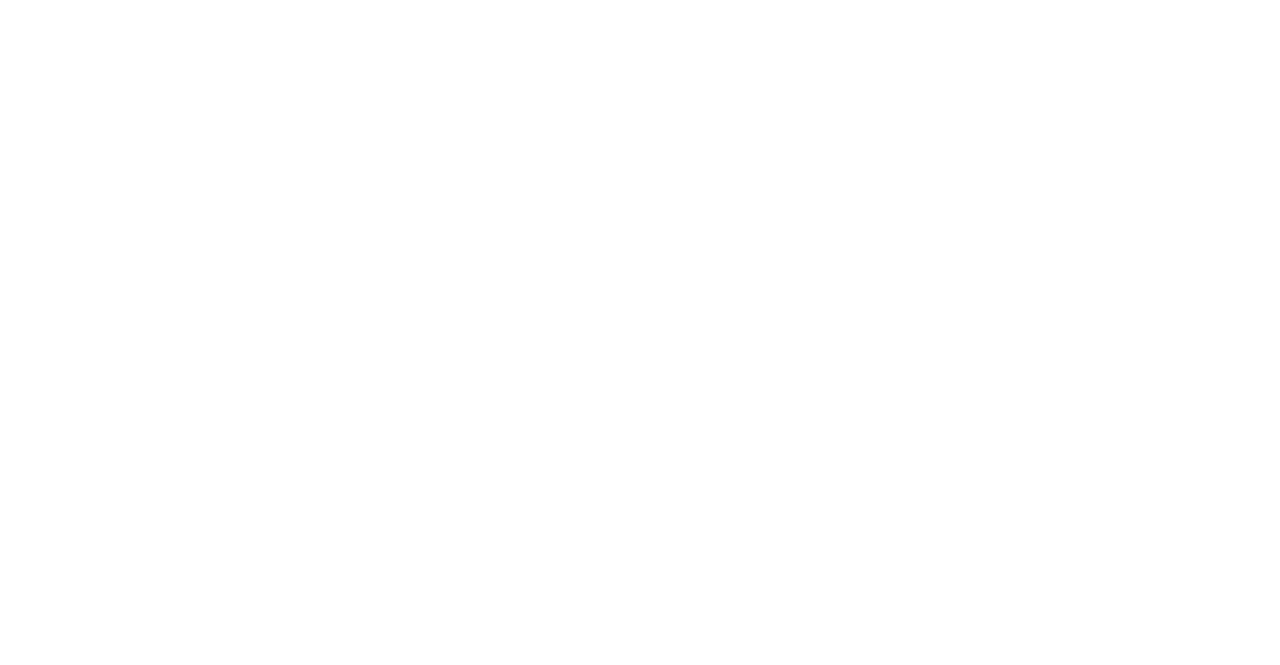 scroll, scrollTop: 0, scrollLeft: 0, axis: both 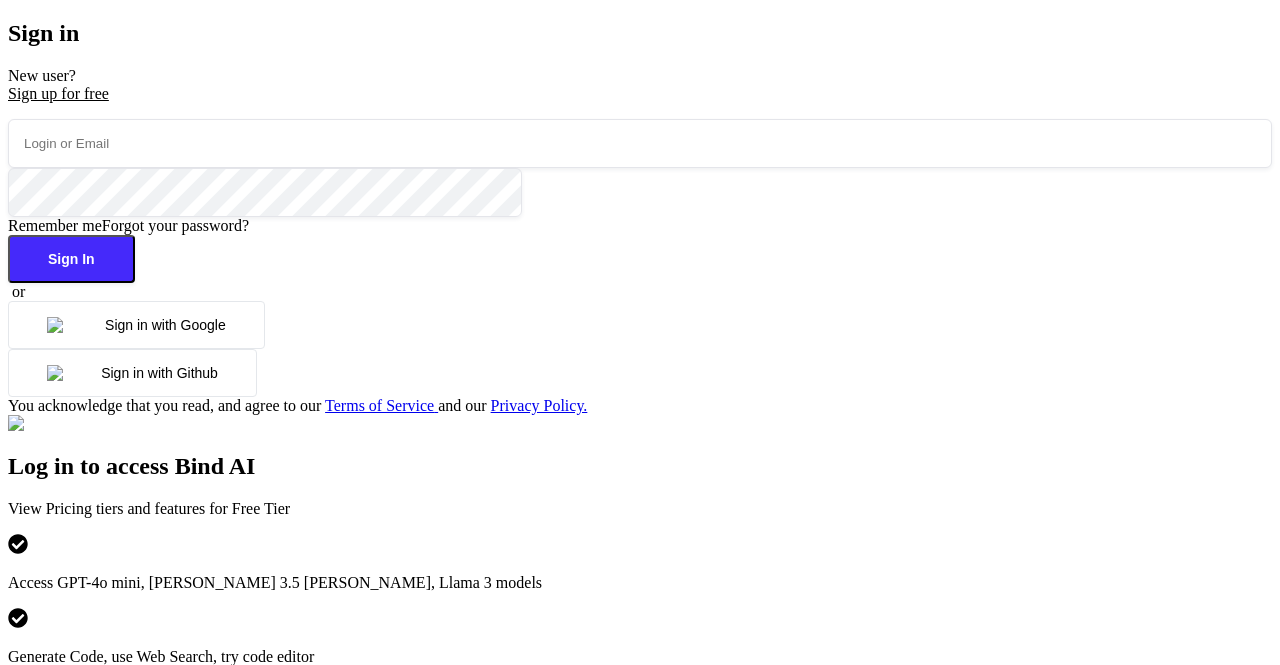 click at bounding box center [640, 143] 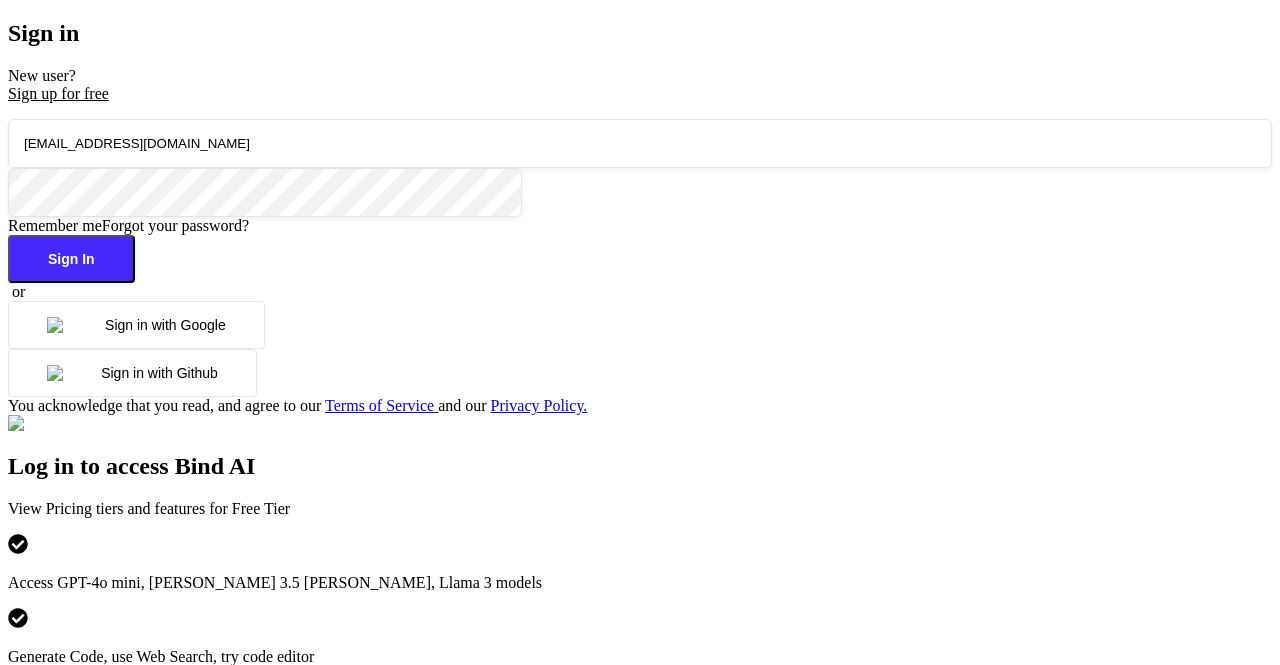 type on "[EMAIL_ADDRESS][DOMAIN_NAME]" 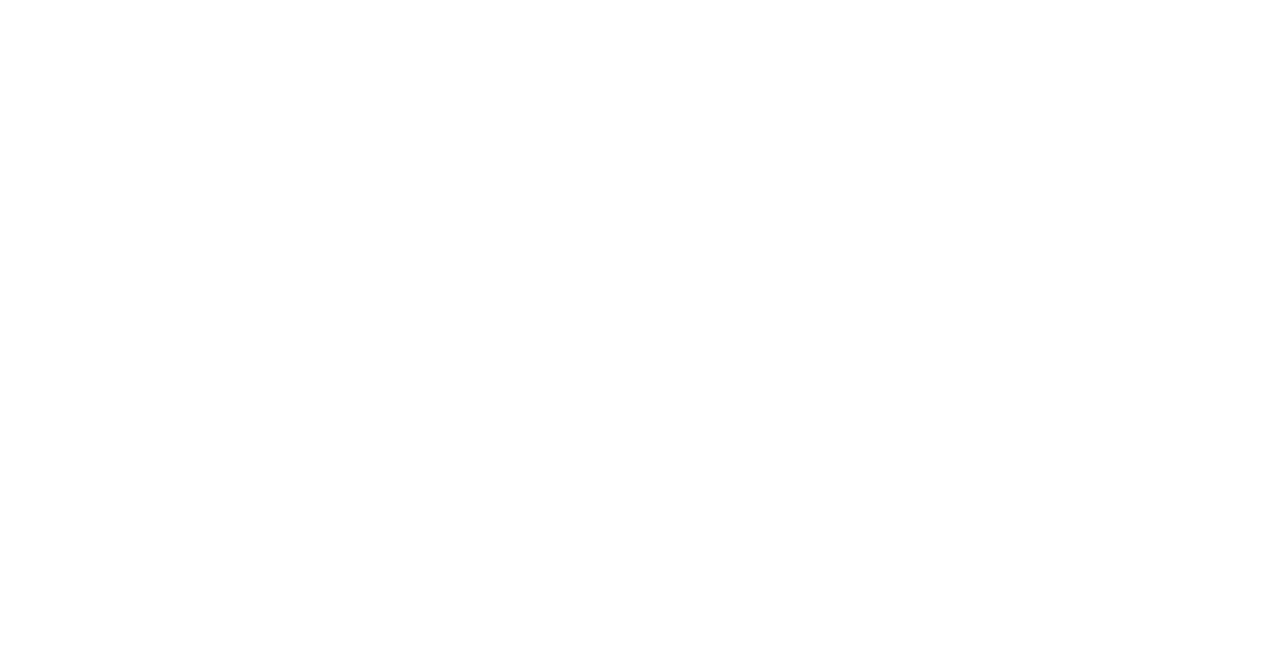 scroll, scrollTop: 0, scrollLeft: 0, axis: both 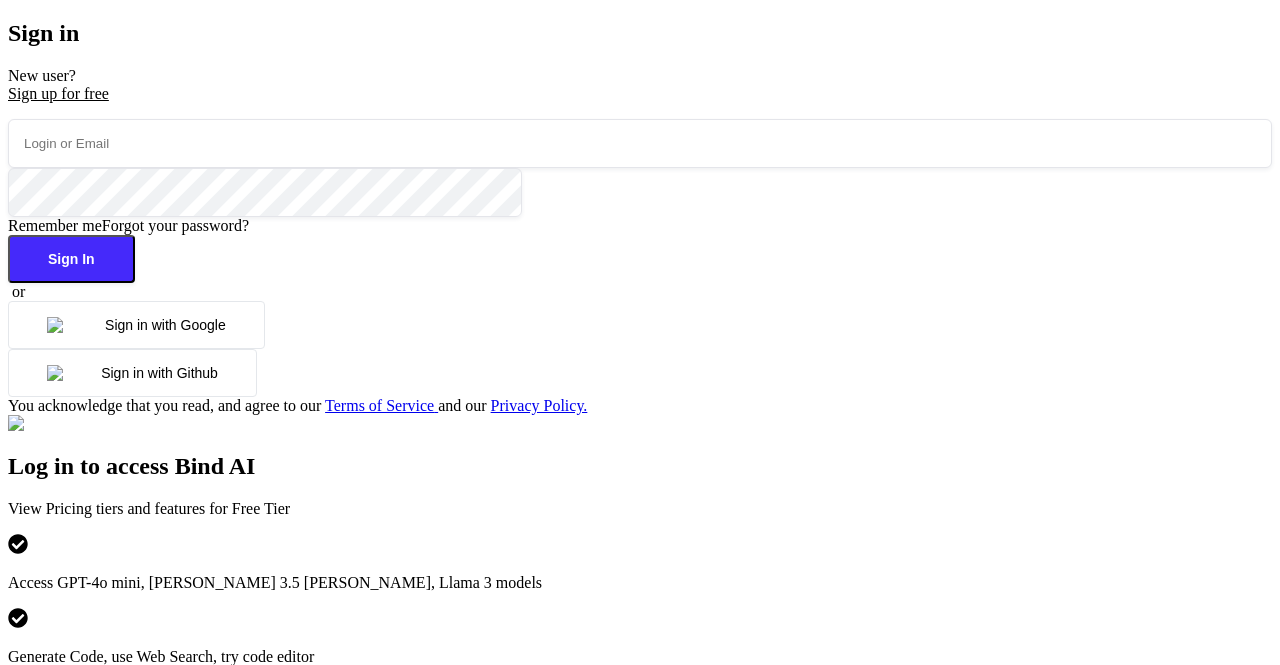 click at bounding box center (640, 143) 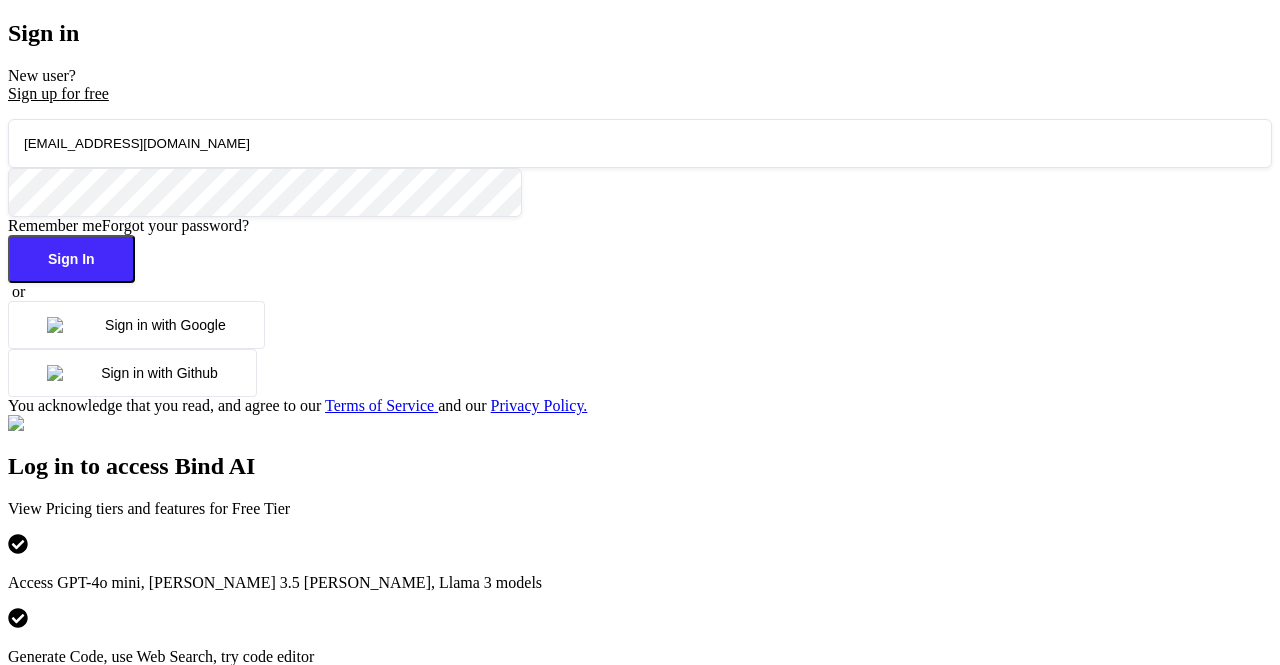 type on "[EMAIL_ADDRESS][DOMAIN_NAME]" 